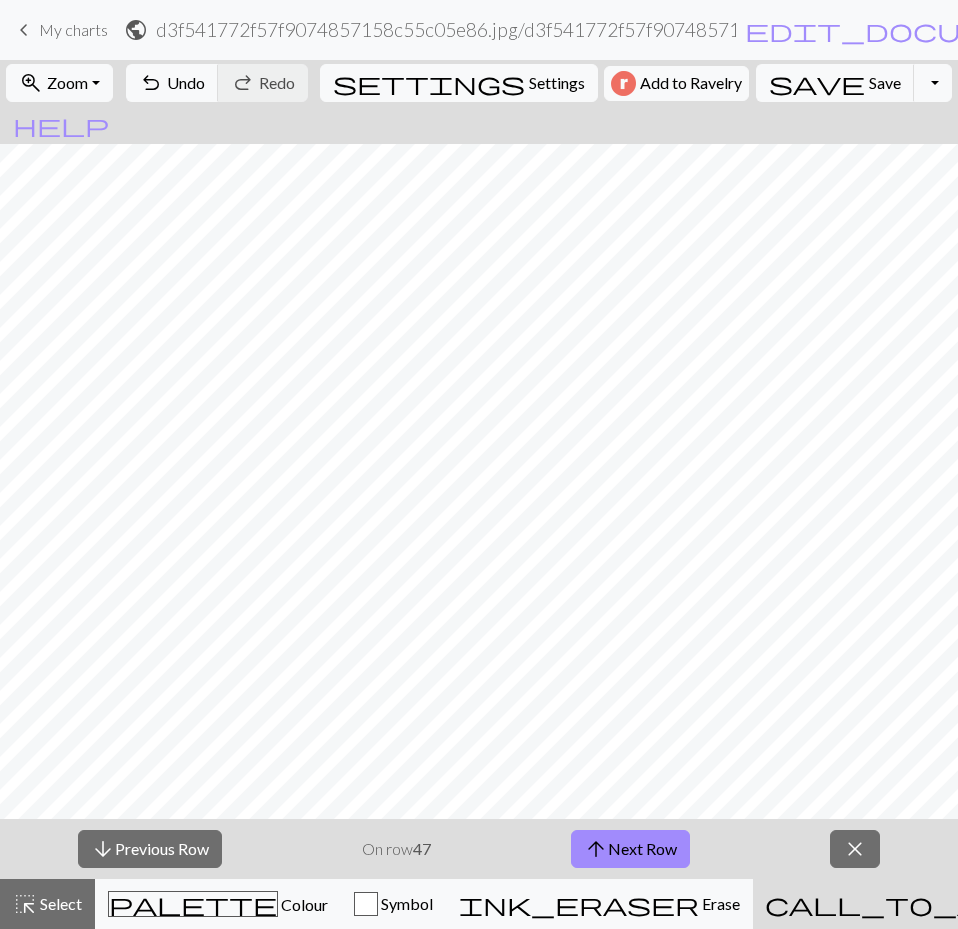 scroll, scrollTop: 0, scrollLeft: 0, axis: both 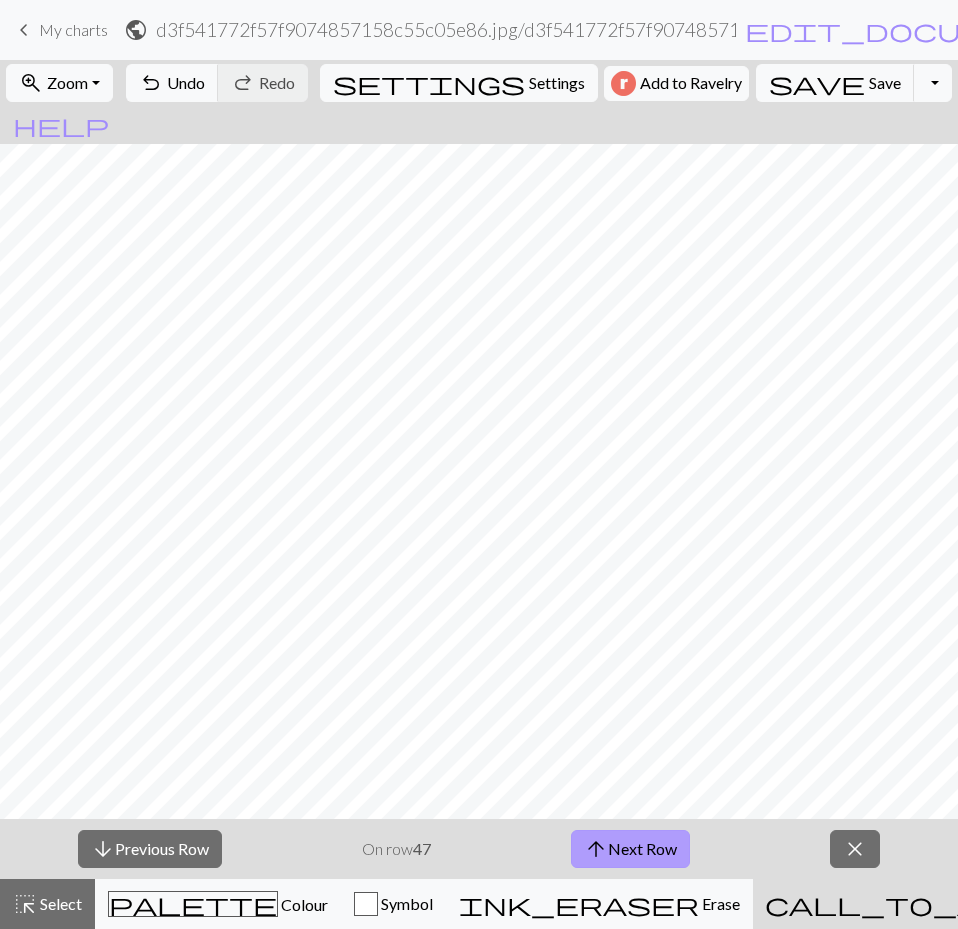 click on "arrow_upward" at bounding box center [596, 849] 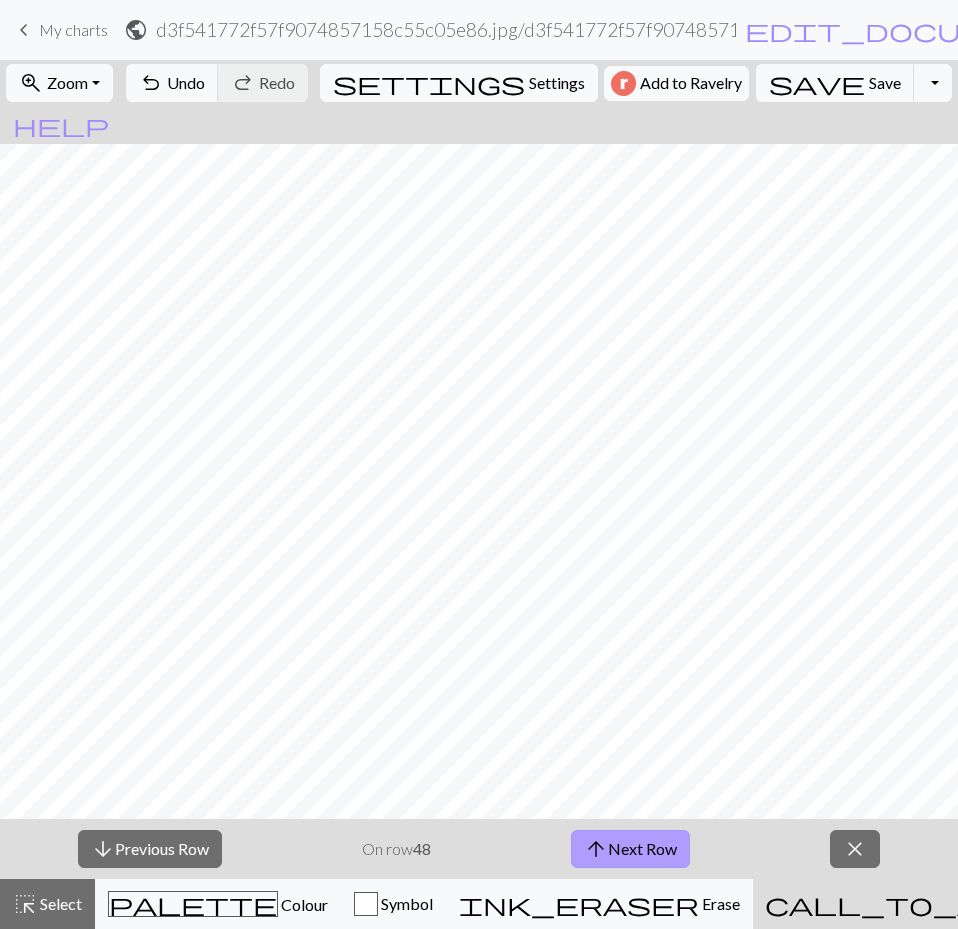 click on "arrow_upward  Next Row" at bounding box center (630, 849) 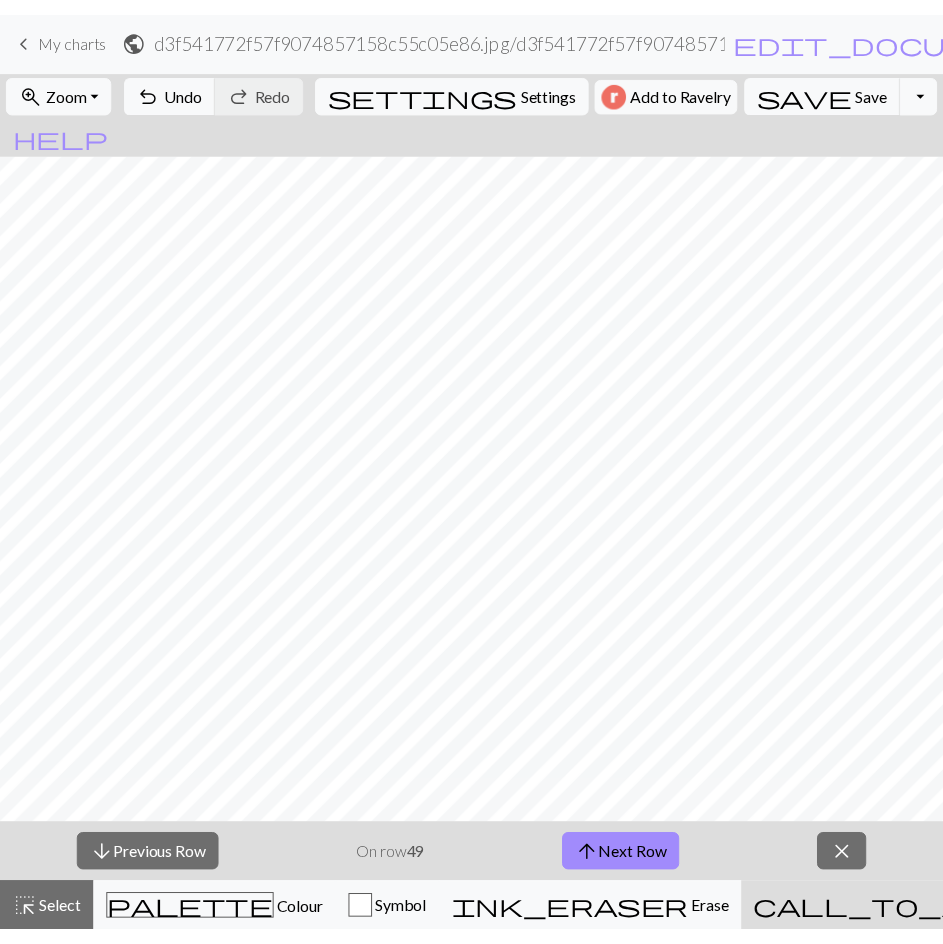 scroll, scrollTop: 0, scrollLeft: 0, axis: both 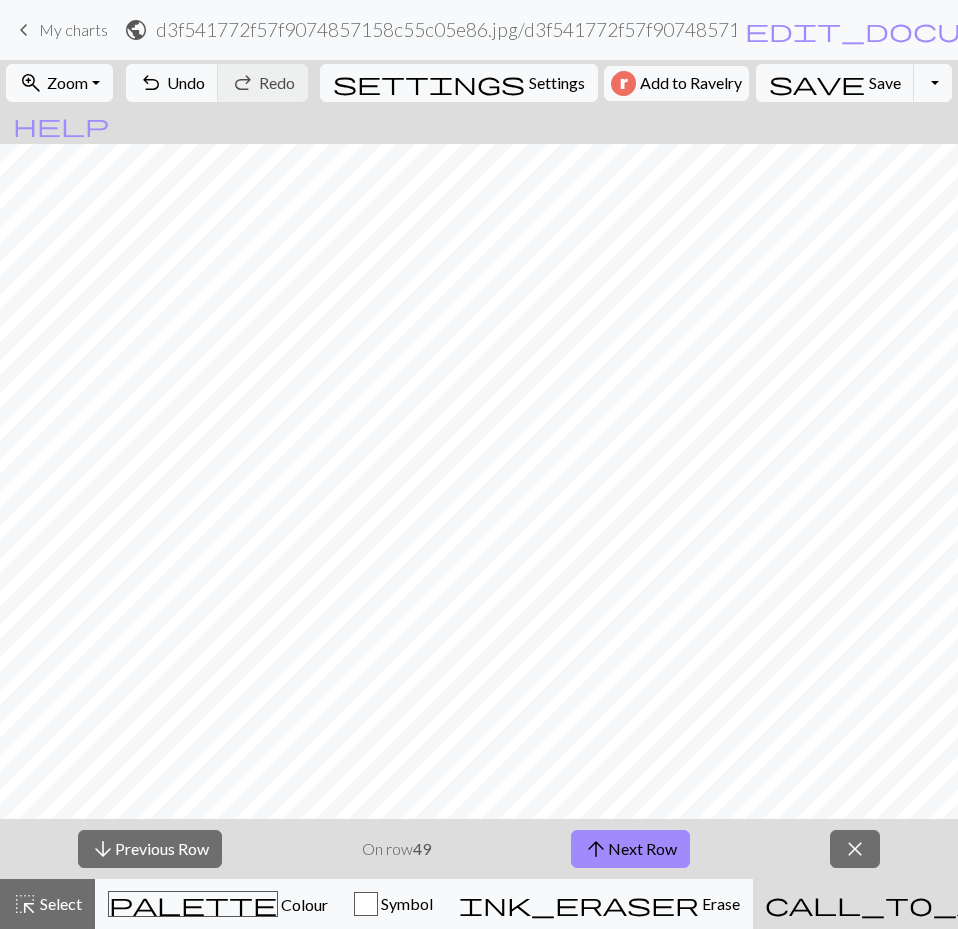 type 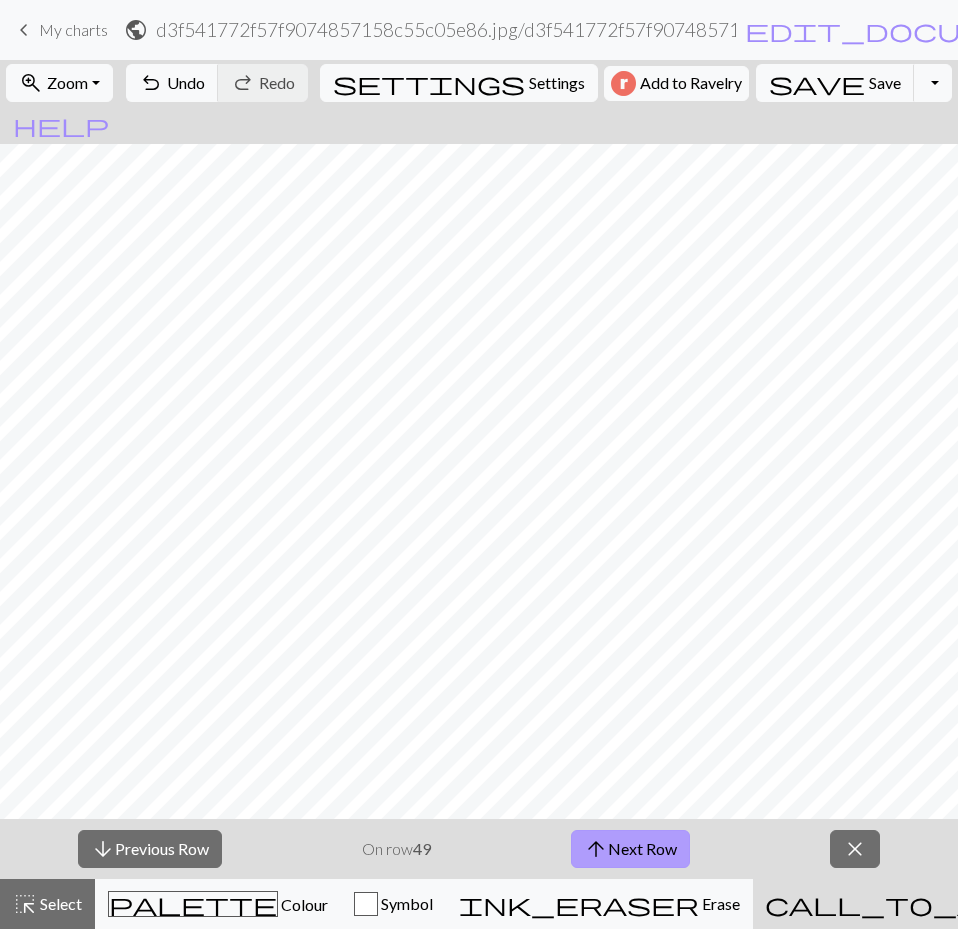 click on "arrow_upward  Next Row" at bounding box center [630, 849] 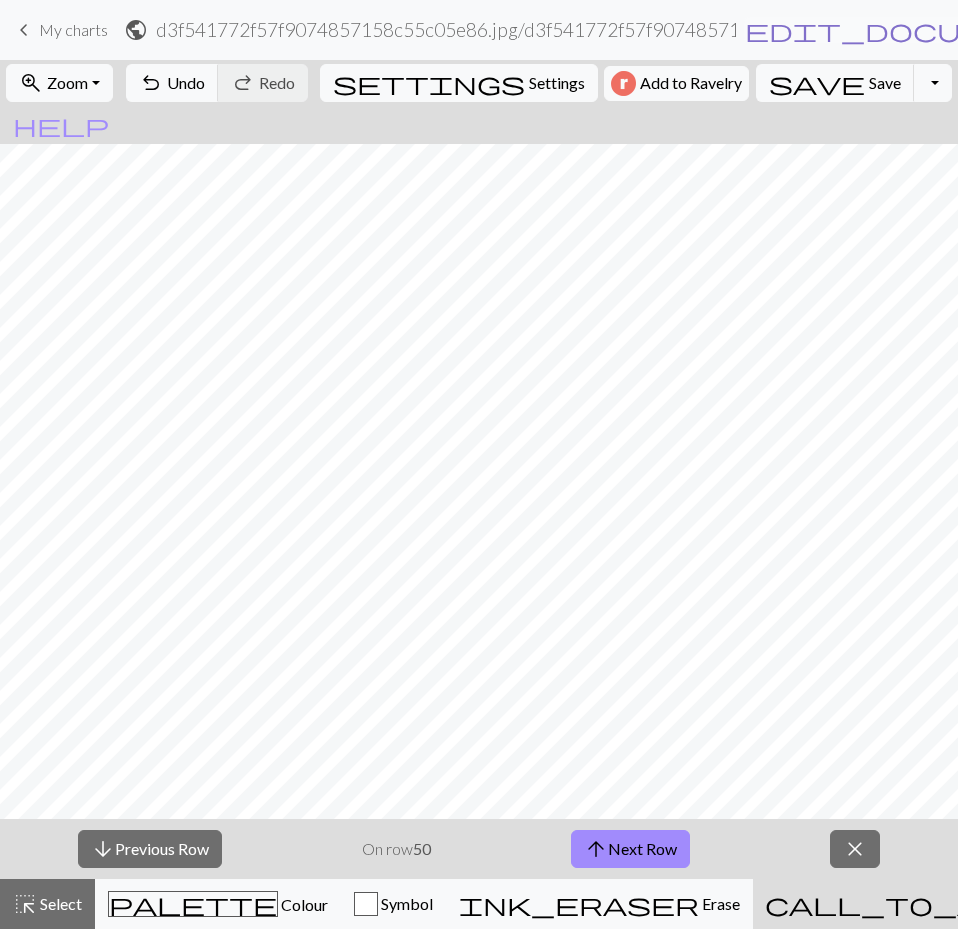 click on "edit_document" at bounding box center [901, 30] 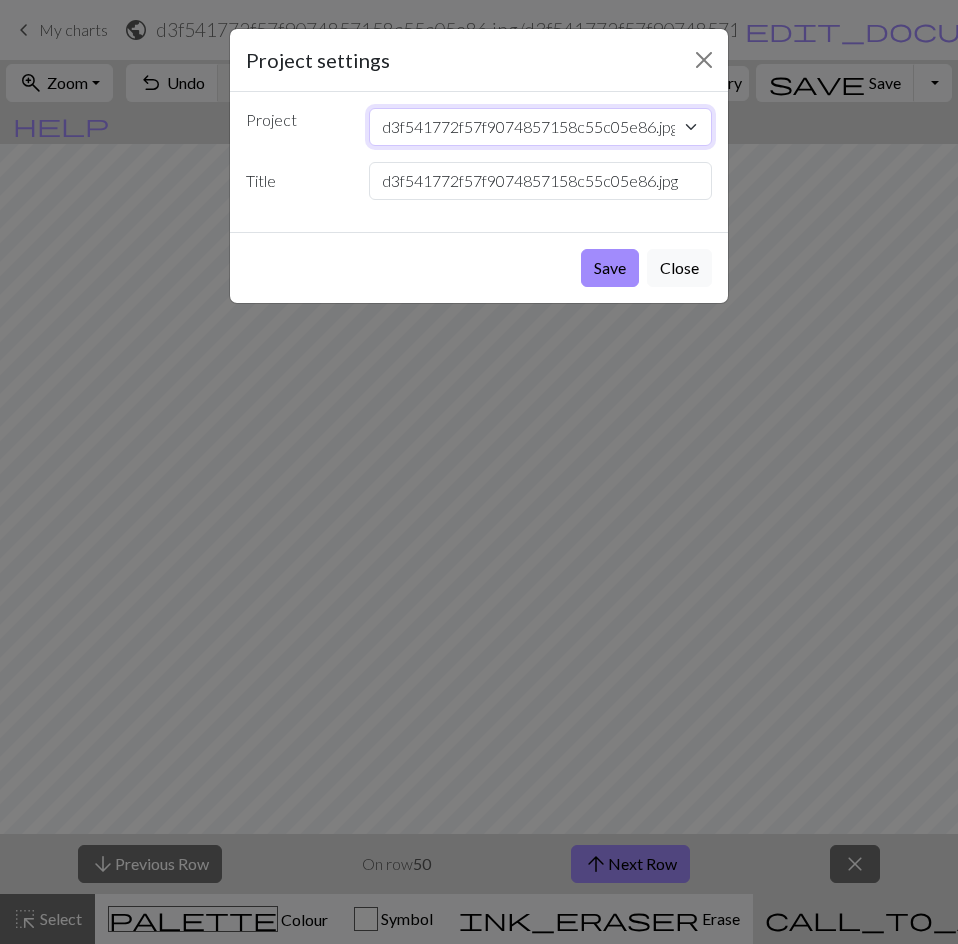 click on "d3f541772f57f9074857158c55c05e86.jpg 스크린샷 [DATE] 033651.png mm 스크린샷 [DATE] 031540.png m QWERTYUIOP QWERTYUIOP ㅁㄴㅇㄹ fpdltm ㅁㄴㅇㄹ fpdltm" at bounding box center [541, 127] 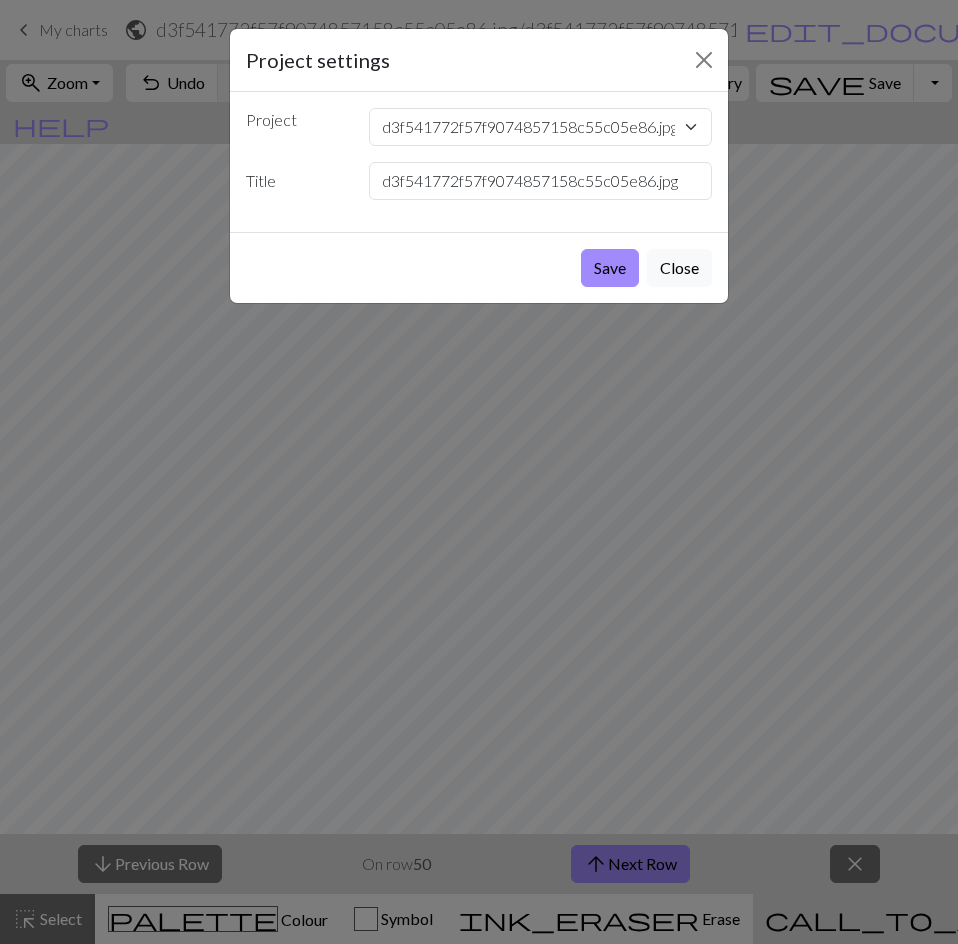 drag, startPoint x: 267, startPoint y: 204, endPoint x: 352, endPoint y: 177, distance: 89.1852 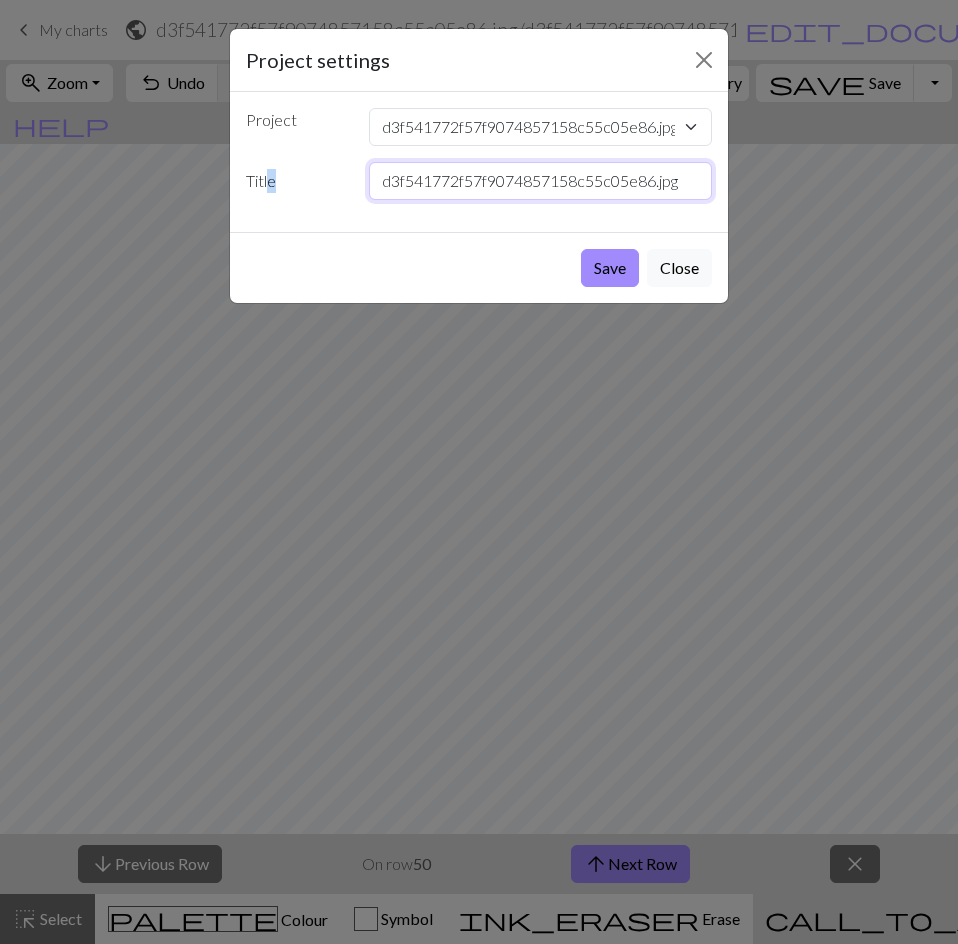 click on "d3f541772f57f9074857158c55c05e86.jpg" at bounding box center [541, 181] 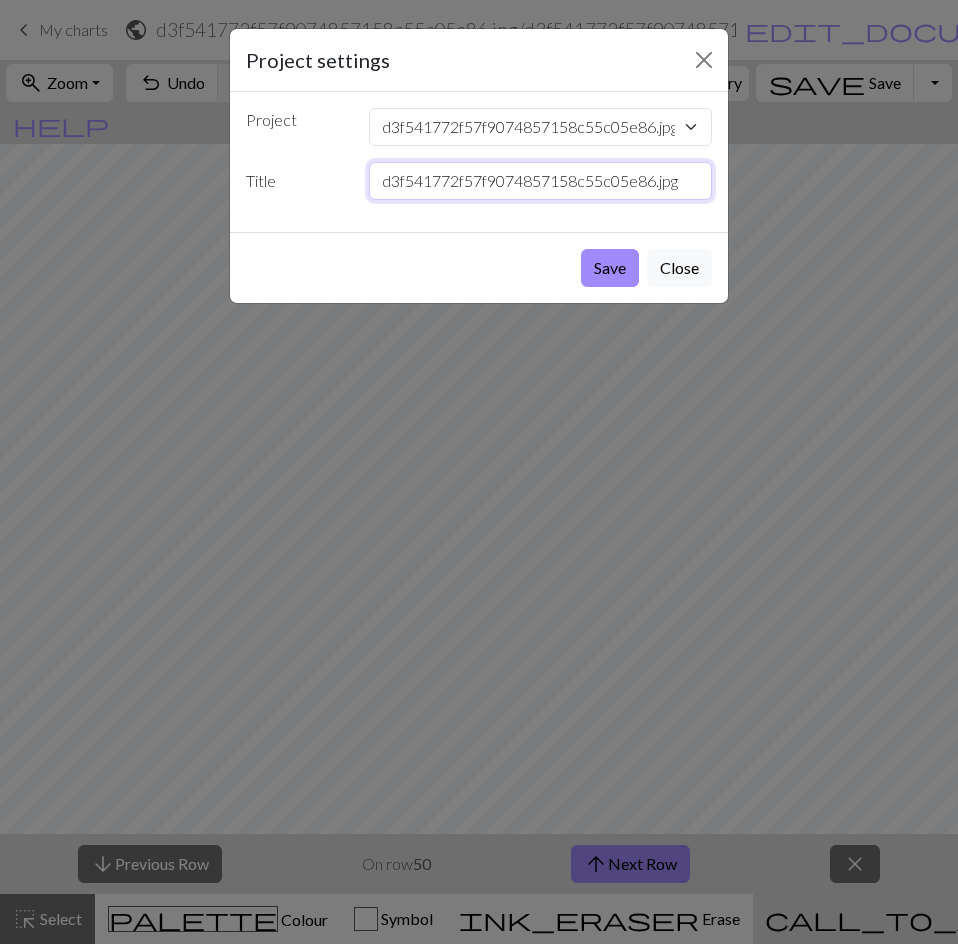 click on "d3f541772f57f9074857158c55c05e86.jpg" at bounding box center [541, 181] 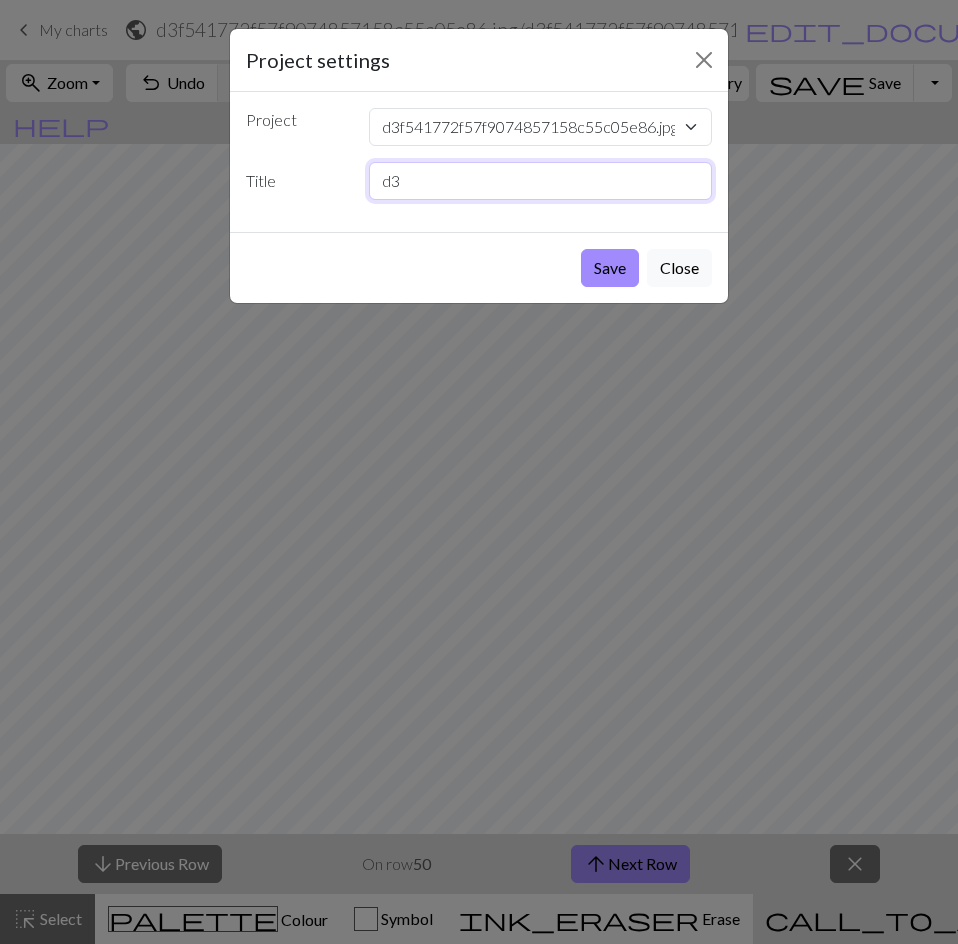 type on "d" 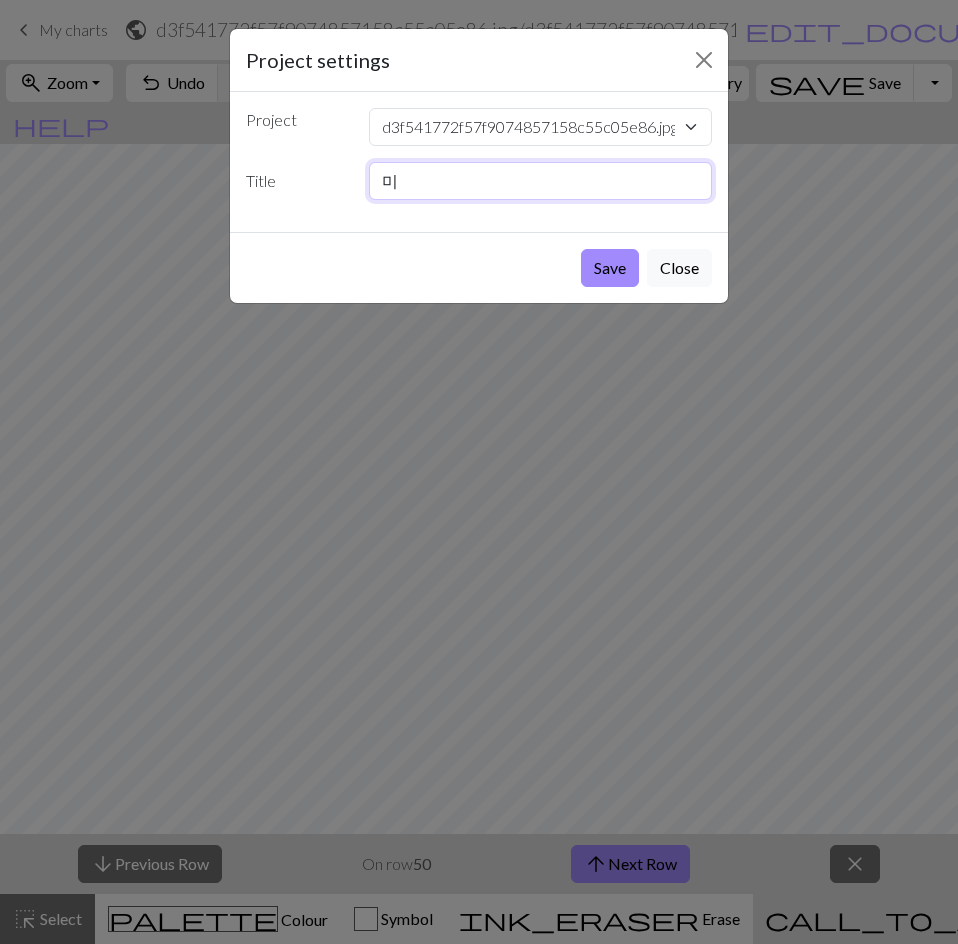 type on "ㅁ" 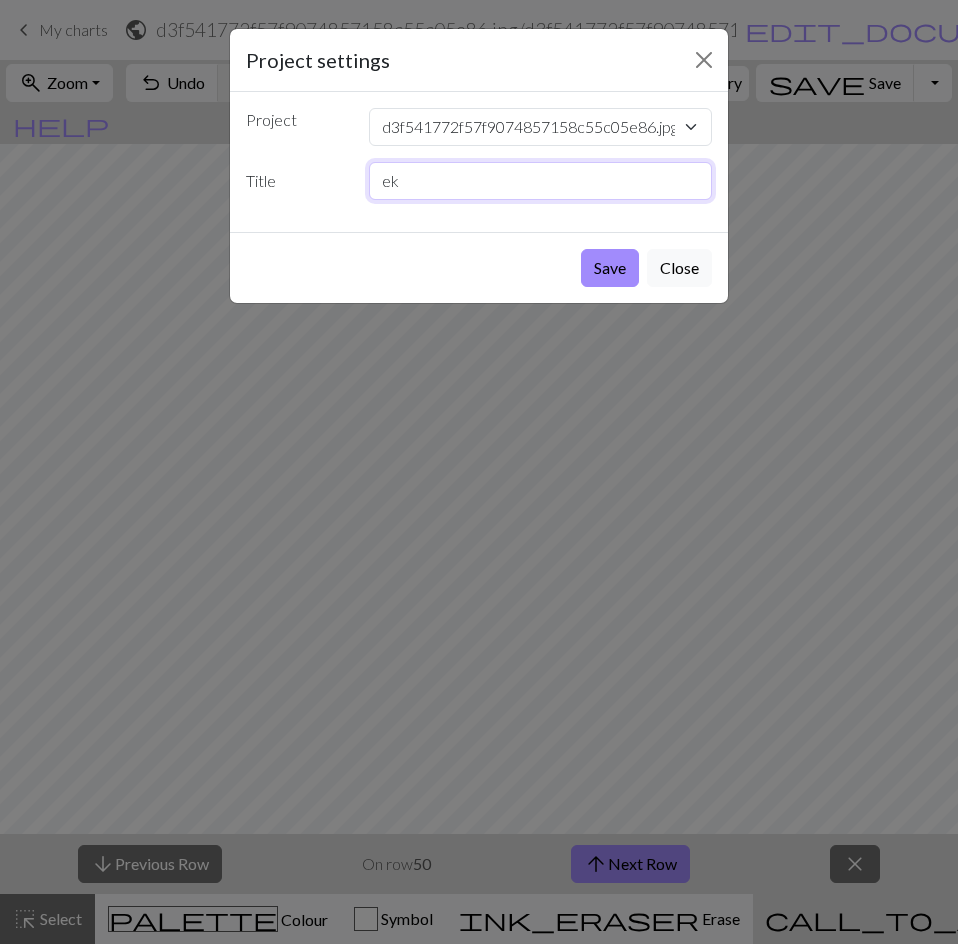 type on "e" 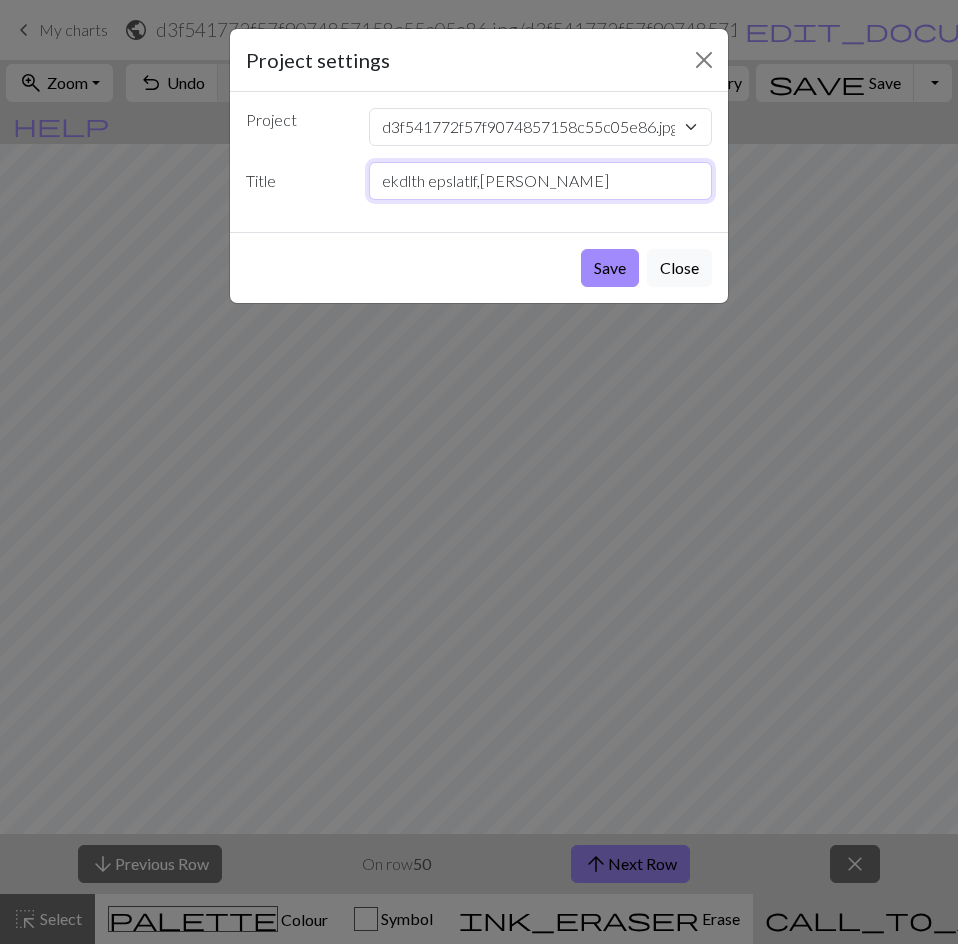 type on "ekdlth epslatlf,初音ミク" 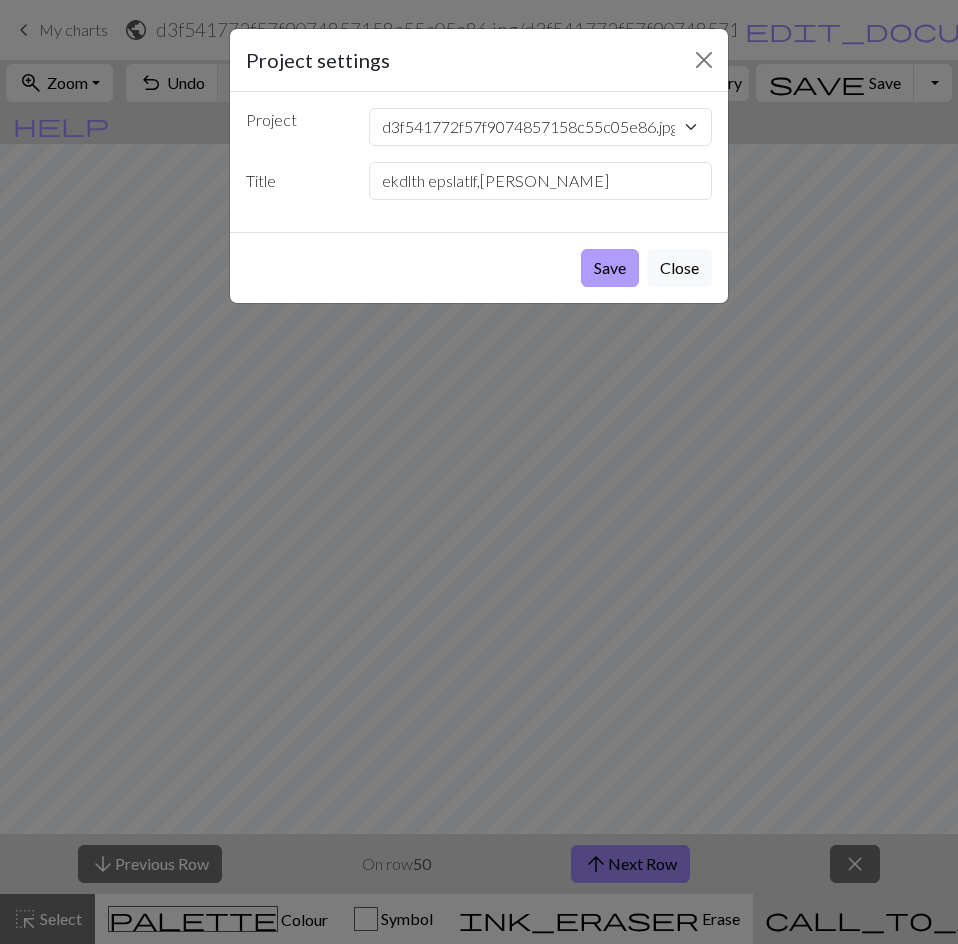 click on "Save" at bounding box center (610, 268) 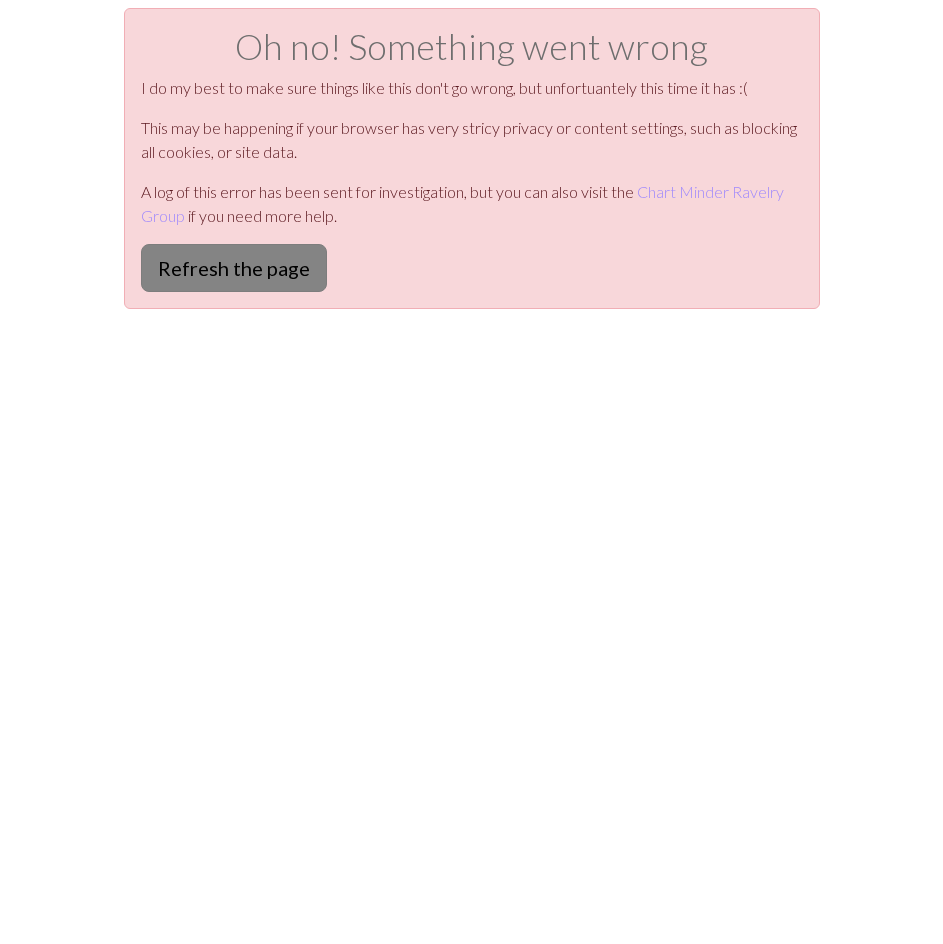 click on "Refresh the page" at bounding box center [234, 268] 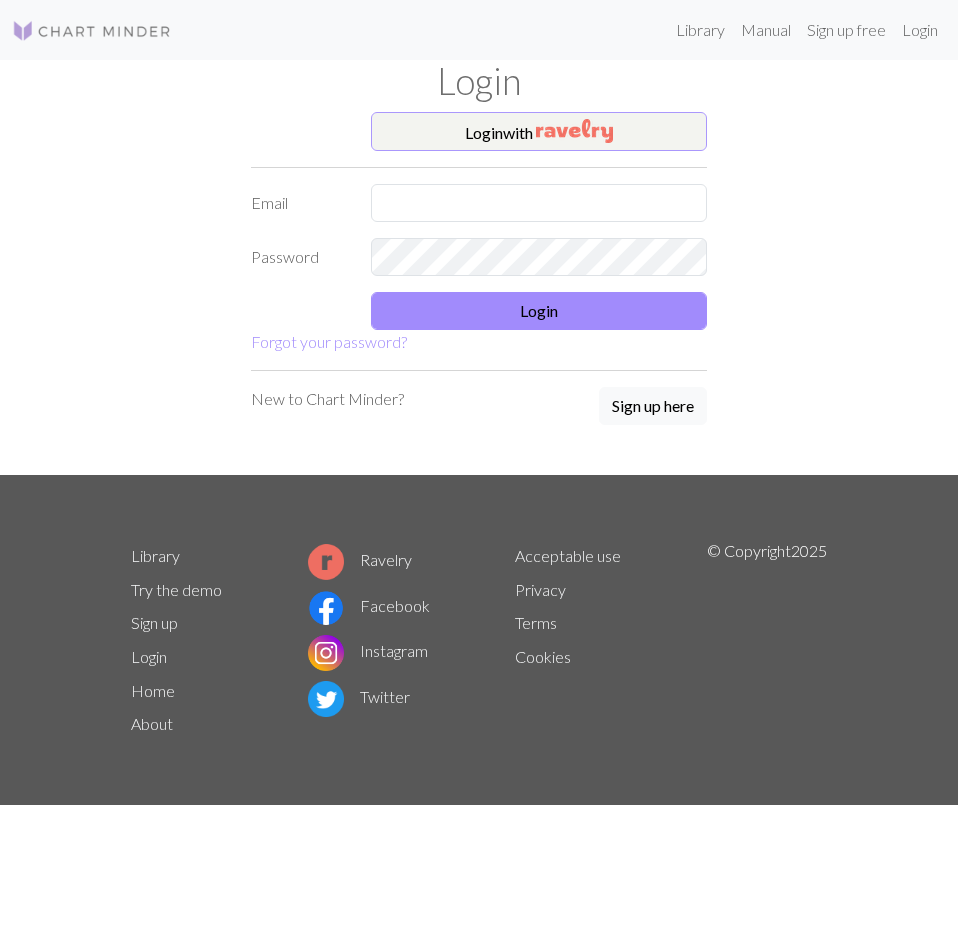 scroll, scrollTop: 0, scrollLeft: 0, axis: both 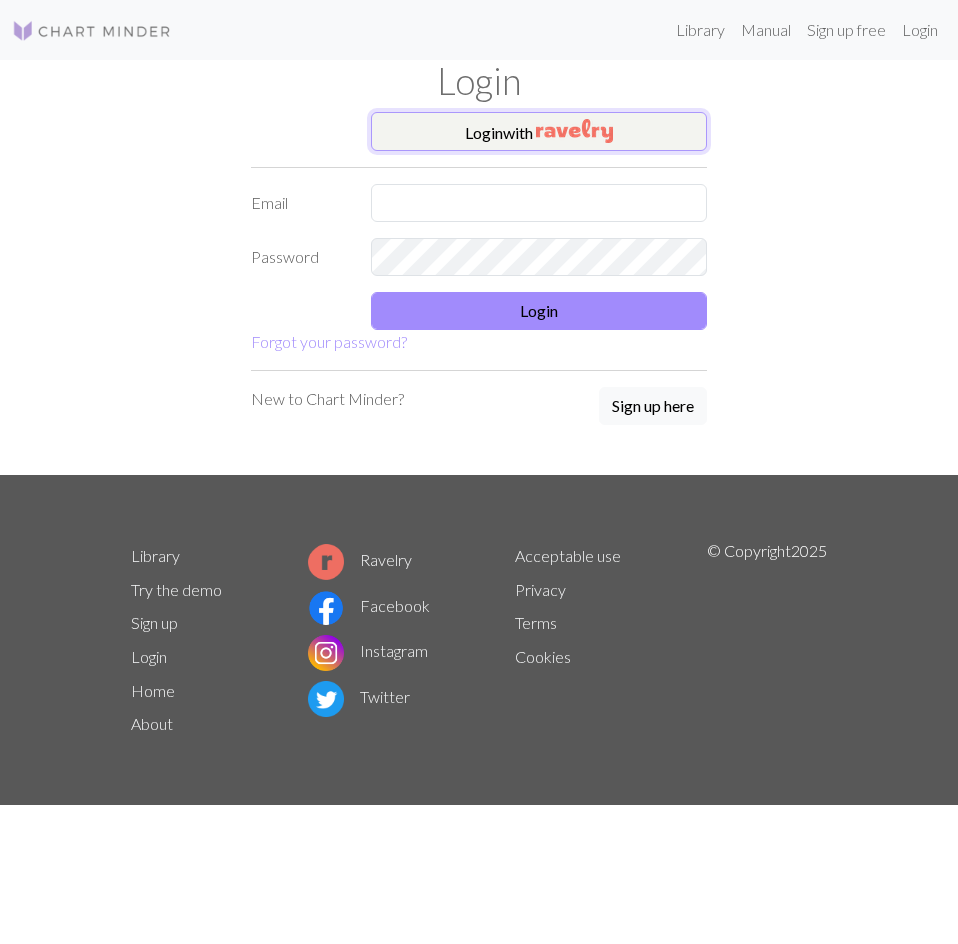 click at bounding box center (574, 131) 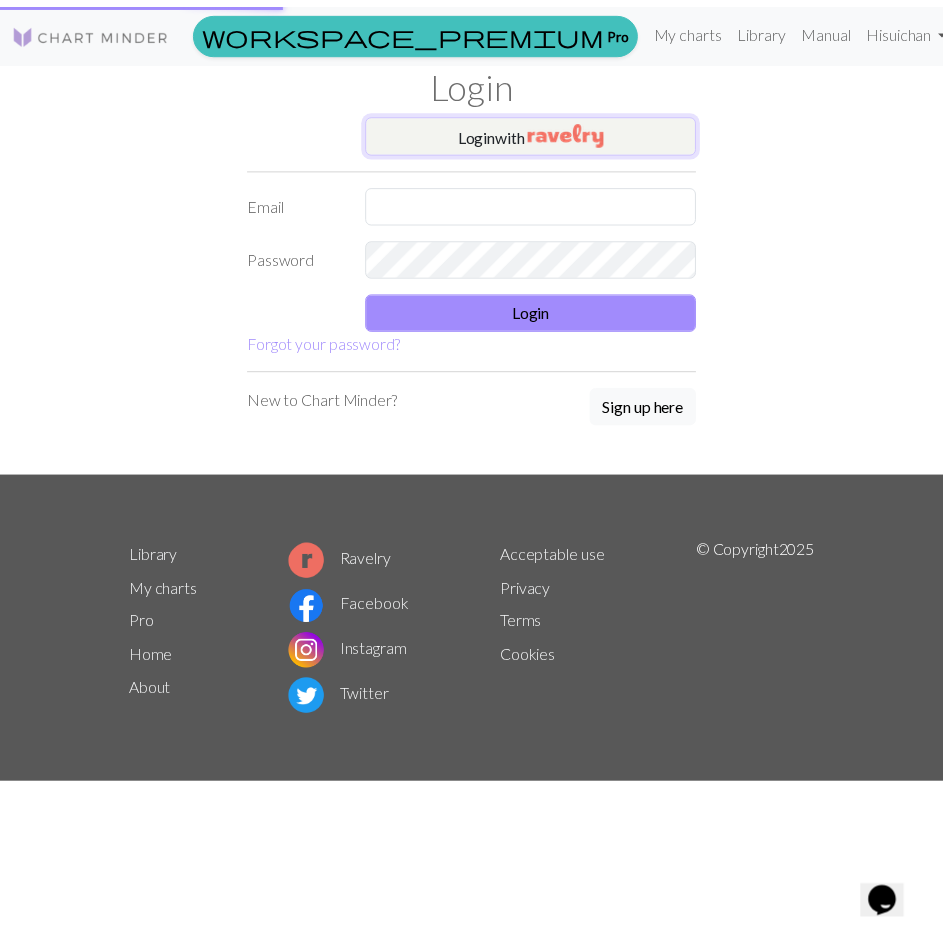 scroll, scrollTop: 0, scrollLeft: 0, axis: both 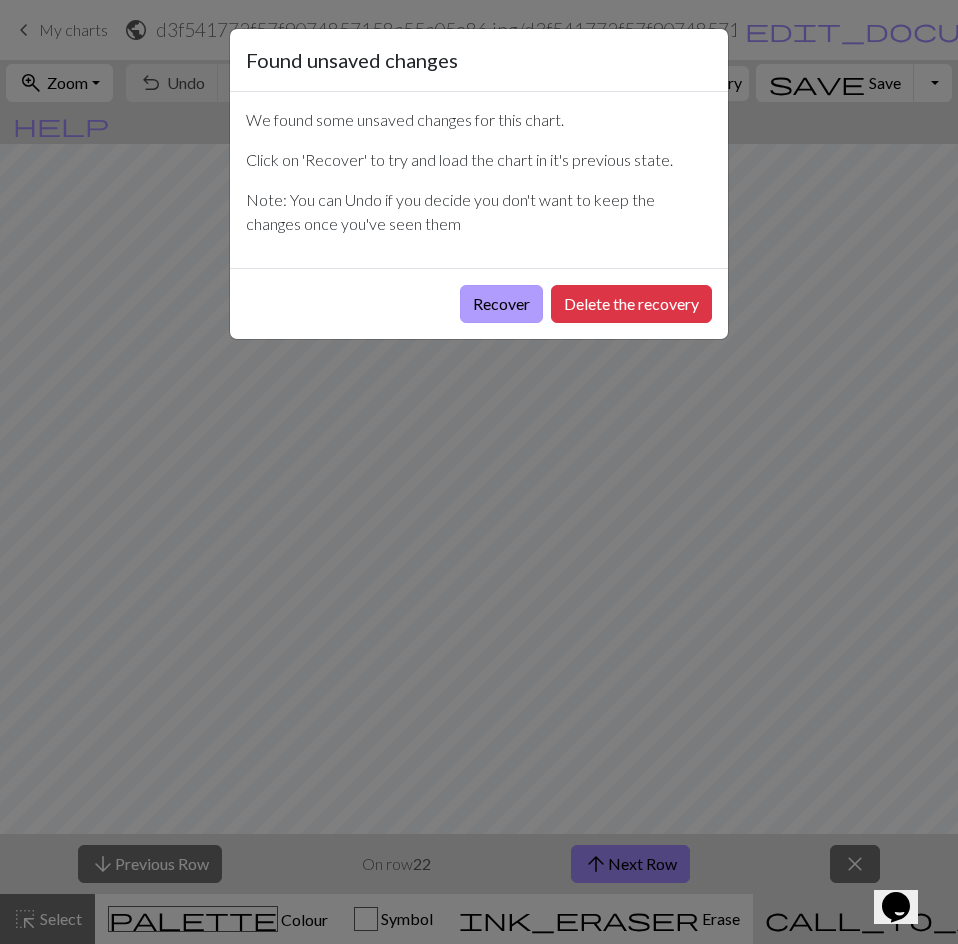 click on "Recover" at bounding box center [501, 304] 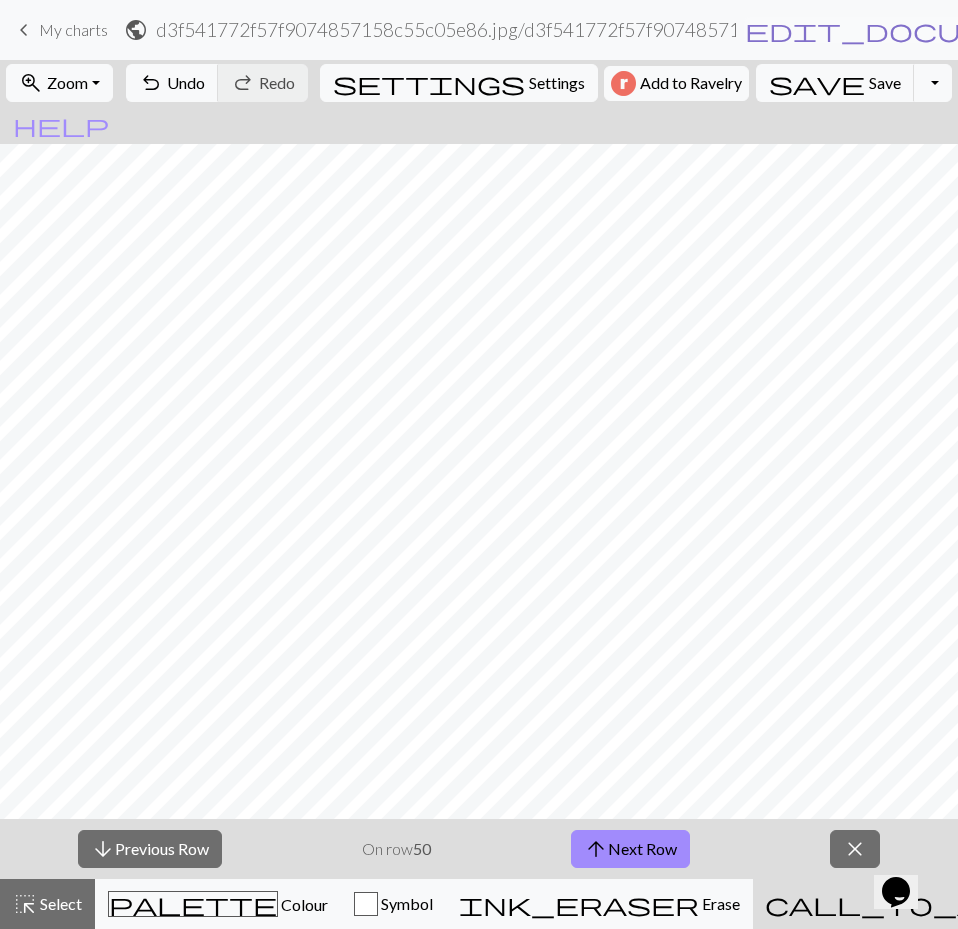 click on "edit_document" at bounding box center (901, 30) 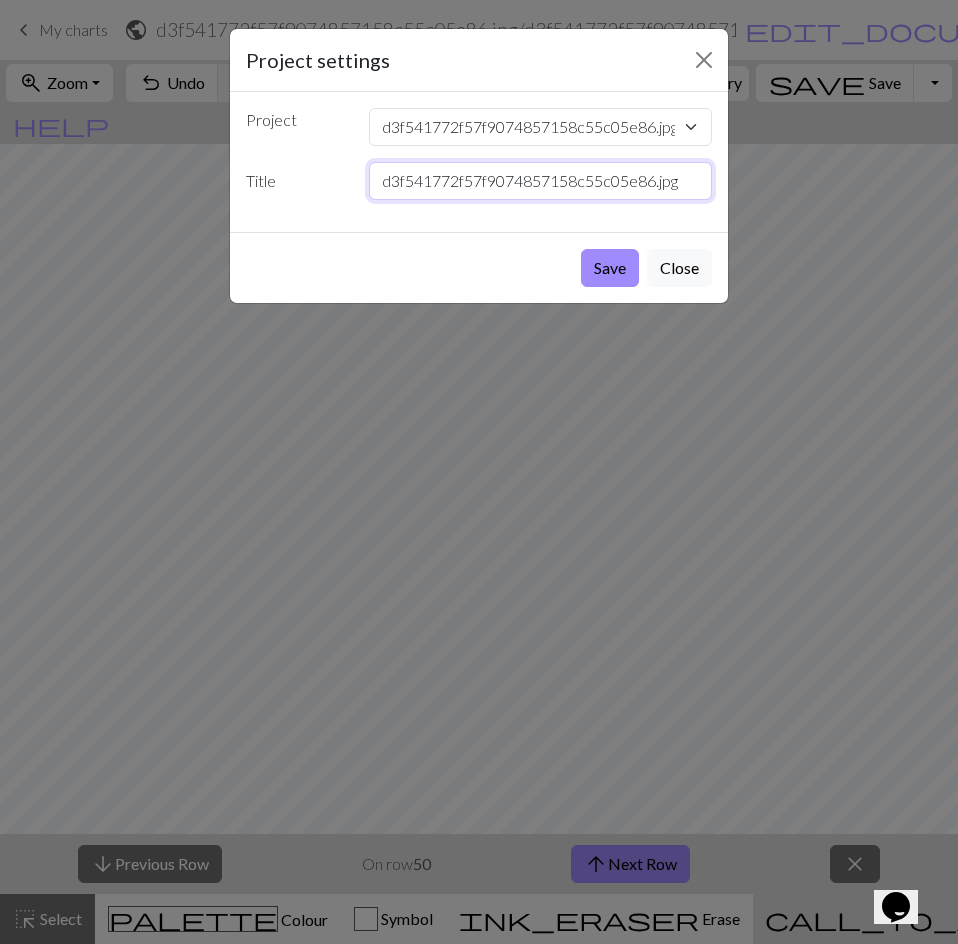 click on "d3f541772f57f9074857158c55c05e86.jpg" at bounding box center (541, 181) 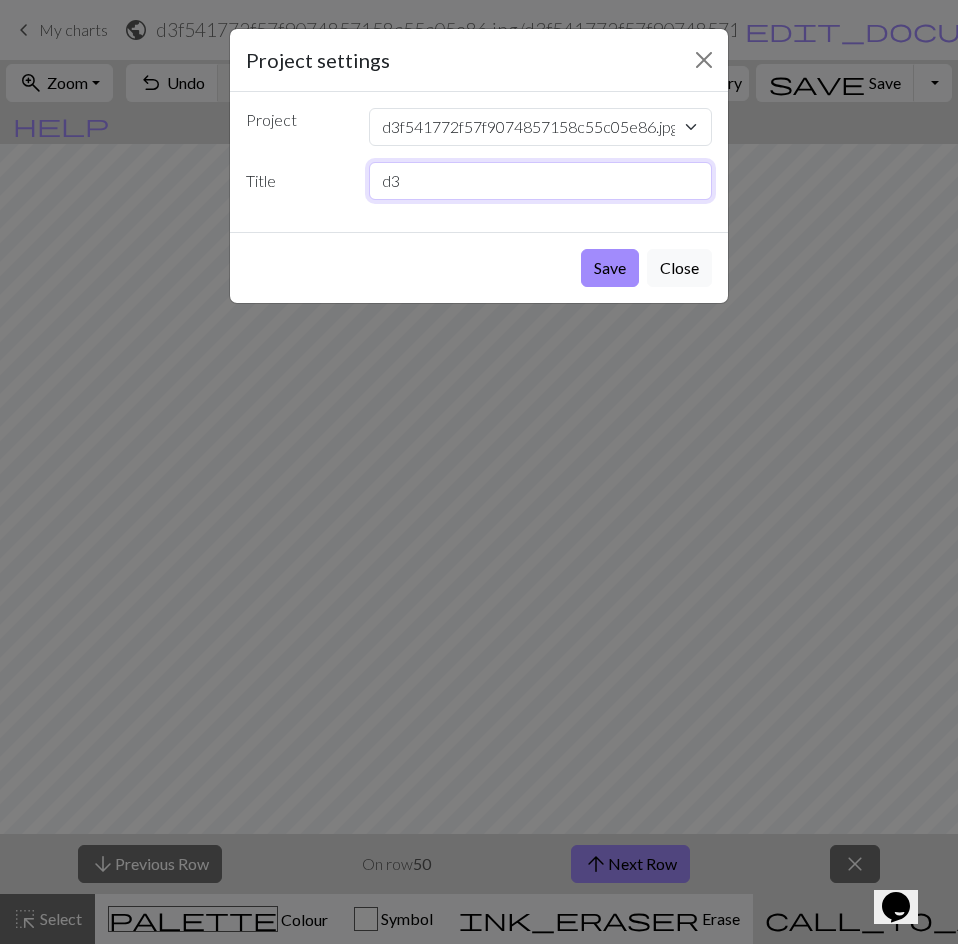 type on "d" 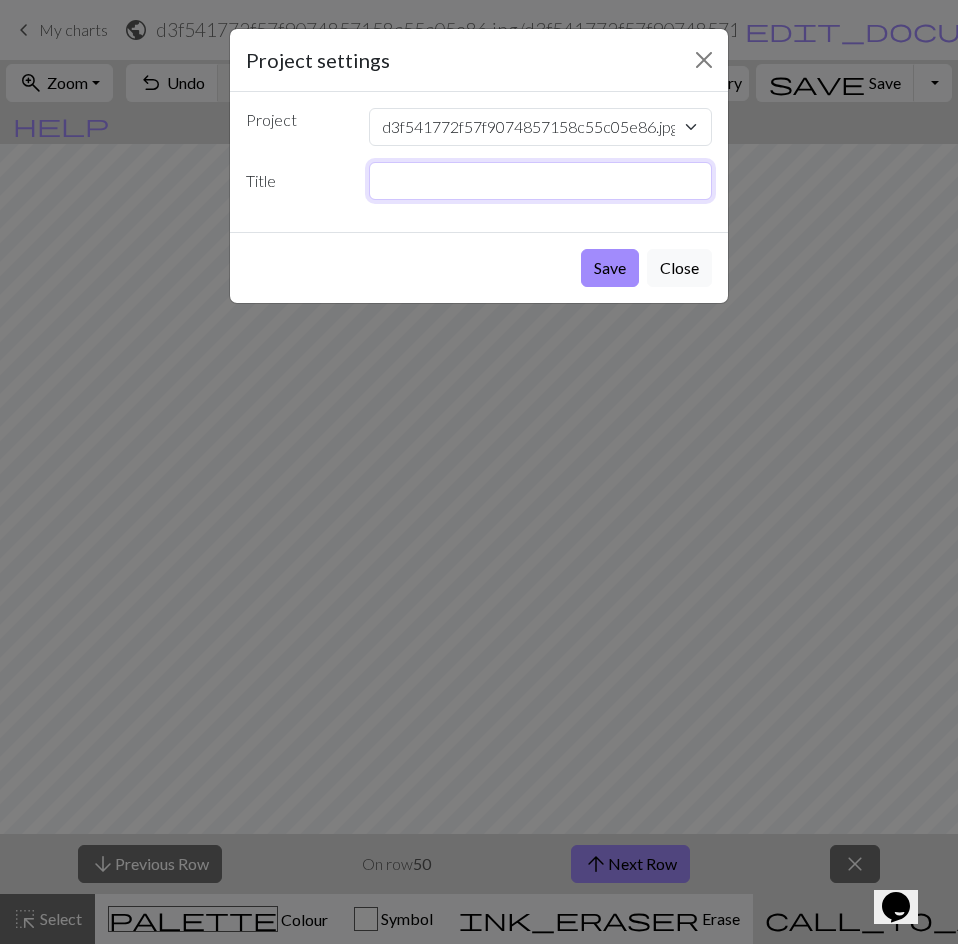 type on "ㄷ" 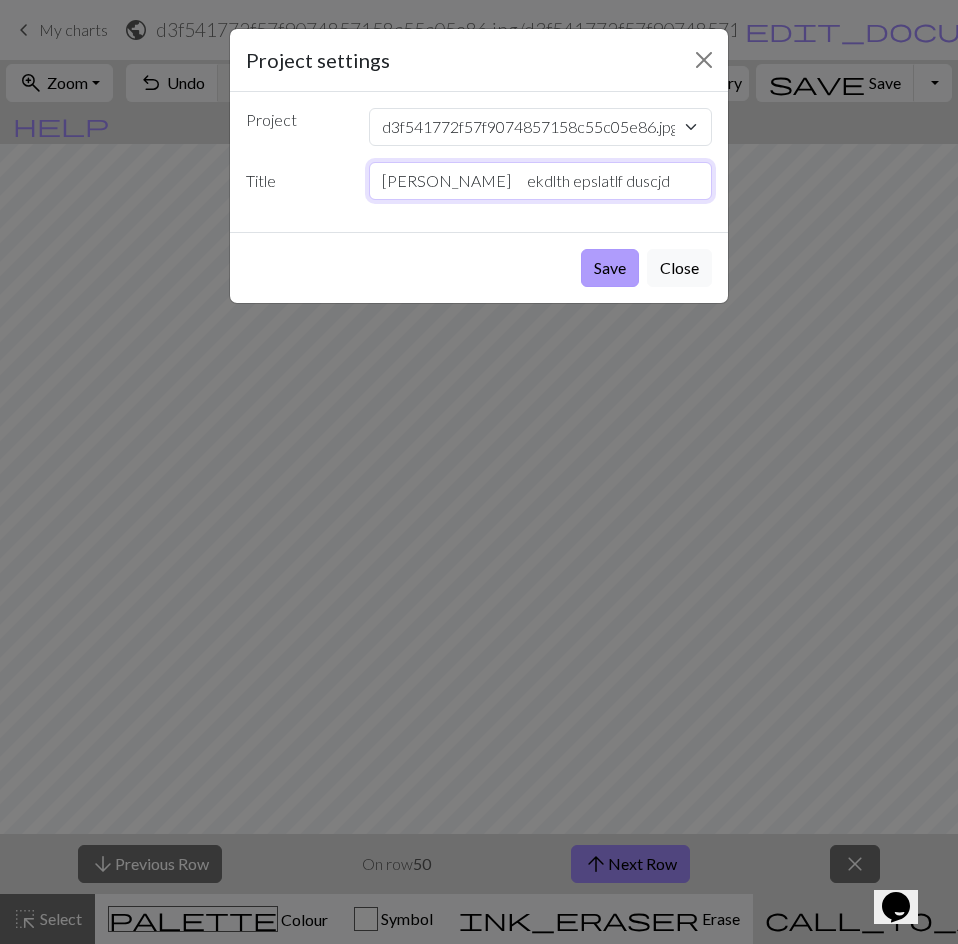 type on "[PERSON_NAME]　ekdlth epslatlf duscjd" 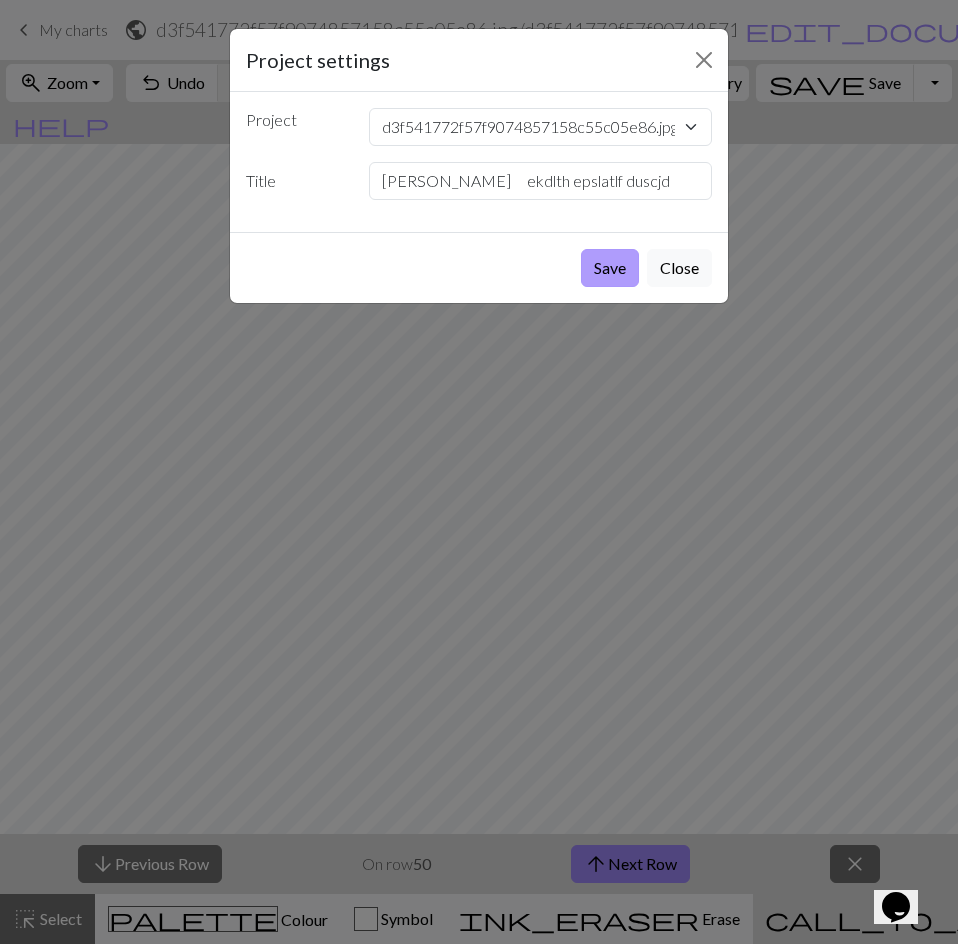 click on "Save" at bounding box center (610, 268) 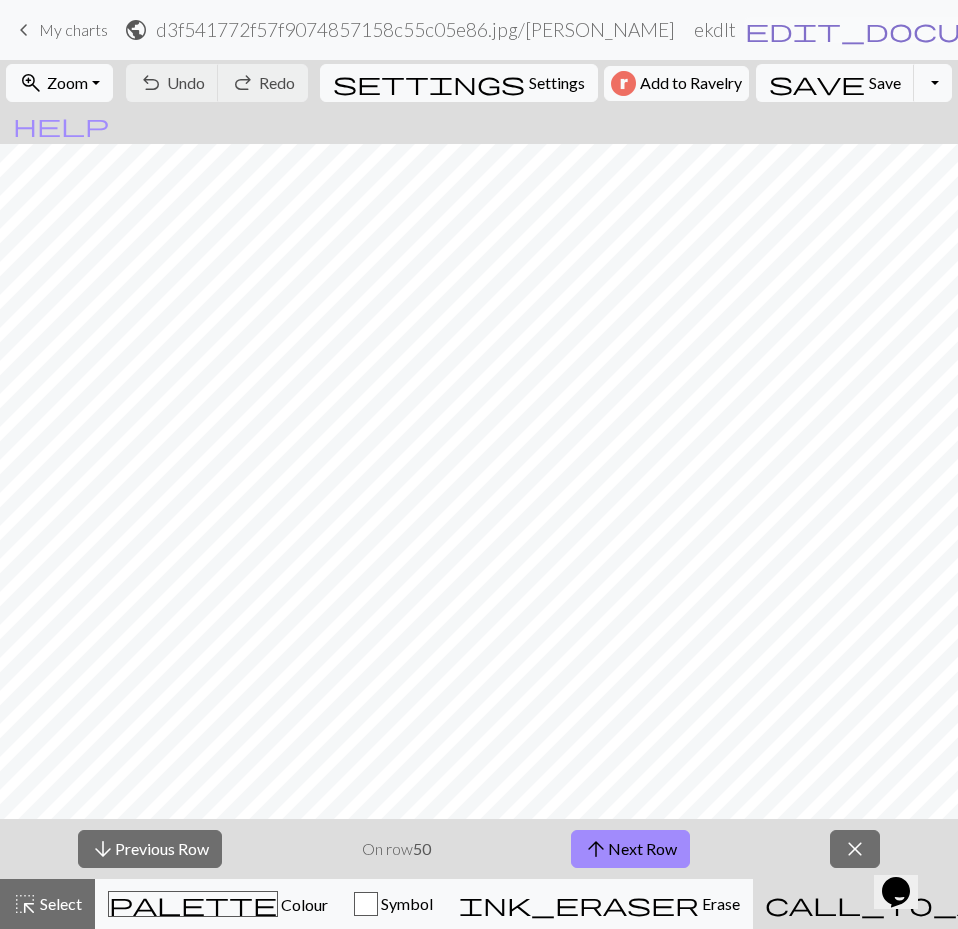 click on "edit_document" at bounding box center (901, 30) 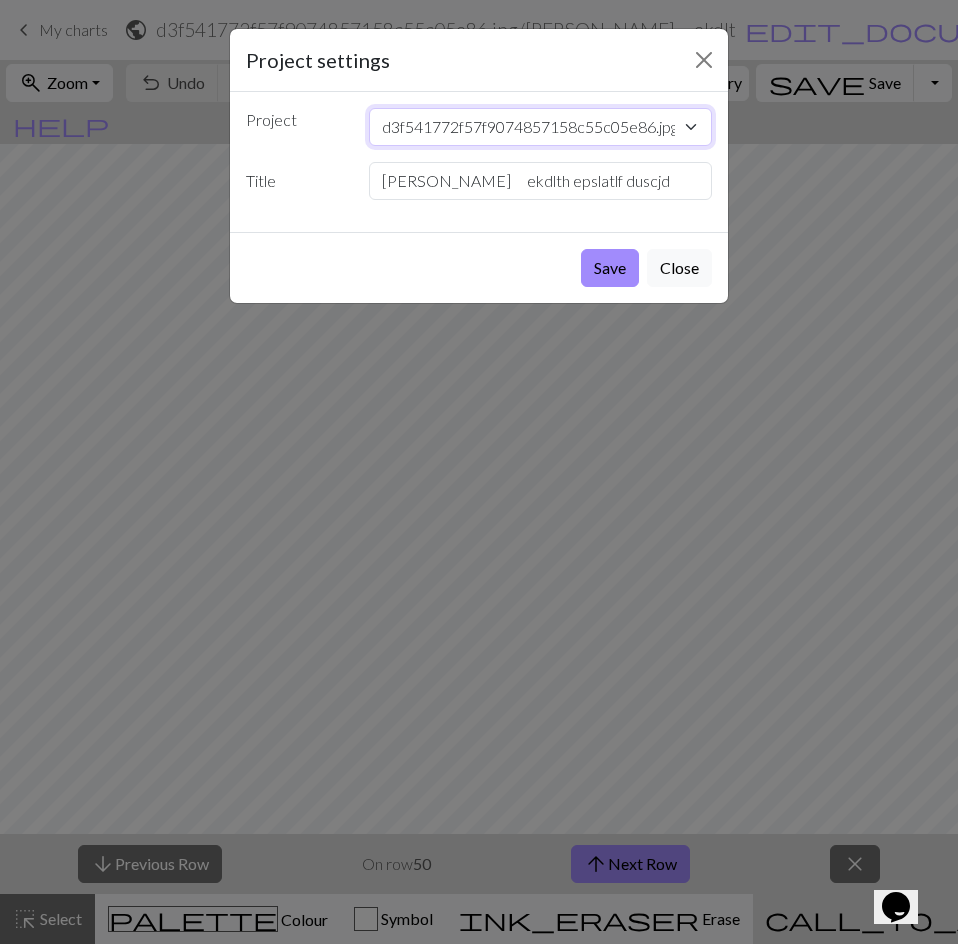 click on "d3f541772f57f9074857158c55c05e86.jpg 스크린샷 [DATE] 033651.png mm 스크린샷 [DATE] 031540.png m QWERTYUIOP QWERTYUIOP ㅁㄴㅇㄹ fpdltm ㅁㄴㅇㄹ fpdltm" at bounding box center (541, 127) 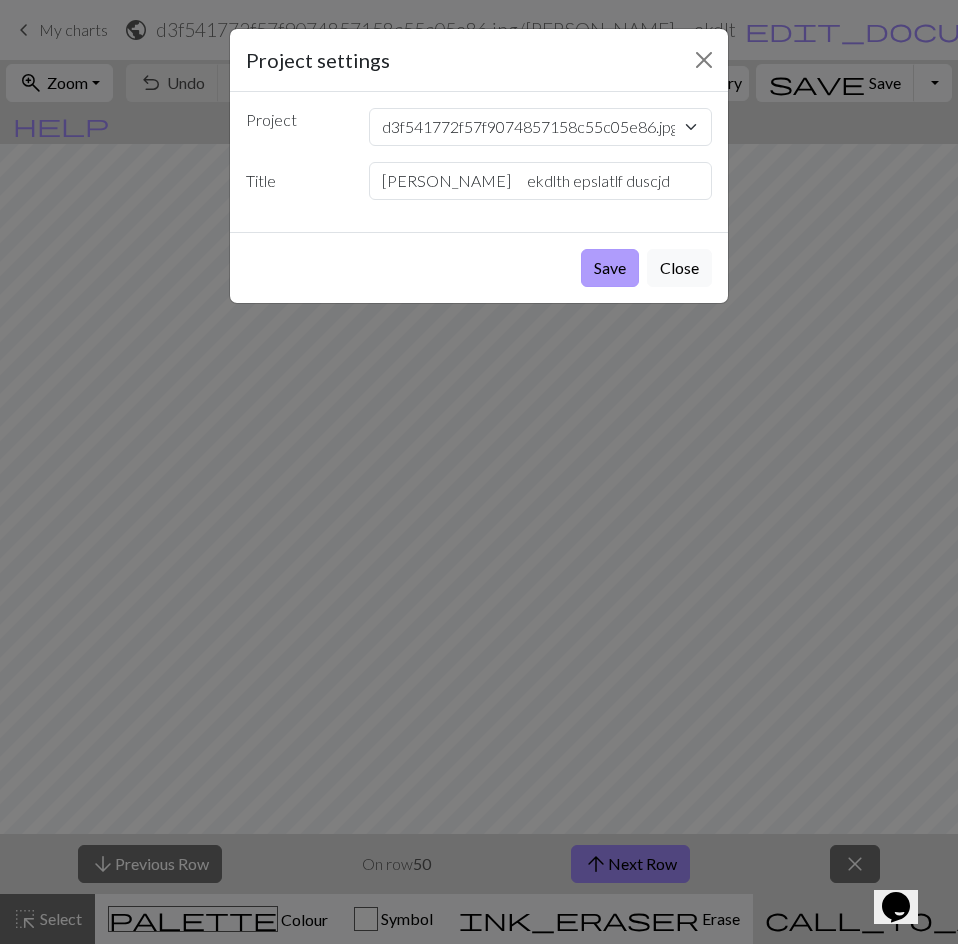 drag, startPoint x: 634, startPoint y: 119, endPoint x: 587, endPoint y: 258, distance: 146.73105 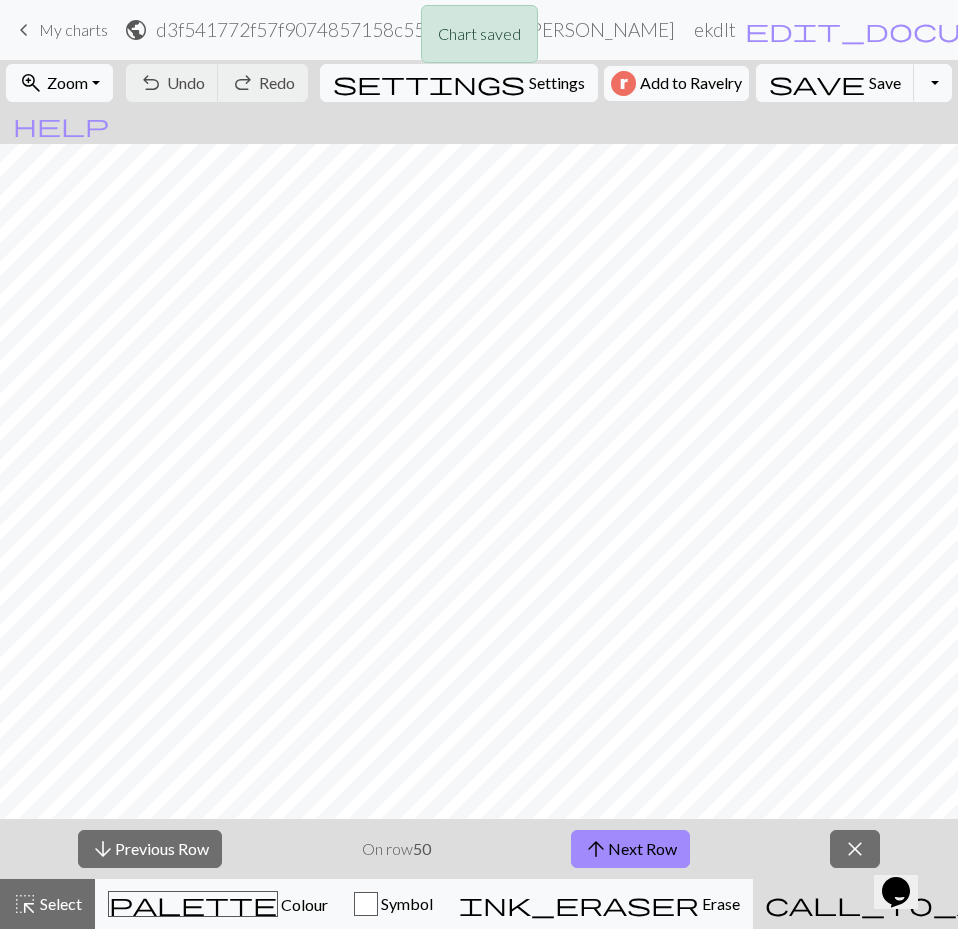 click on "Chart saved" at bounding box center [479, 39] 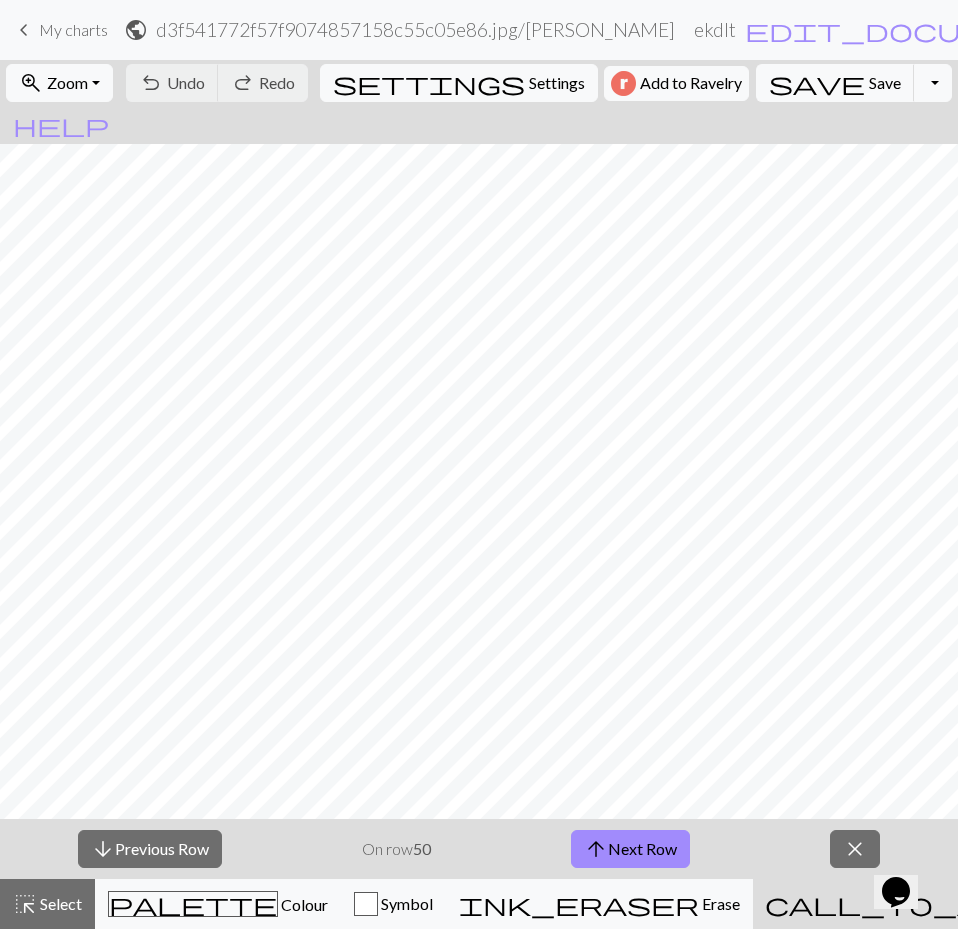 click on "keyboard_arrow_left" at bounding box center [24, 30] 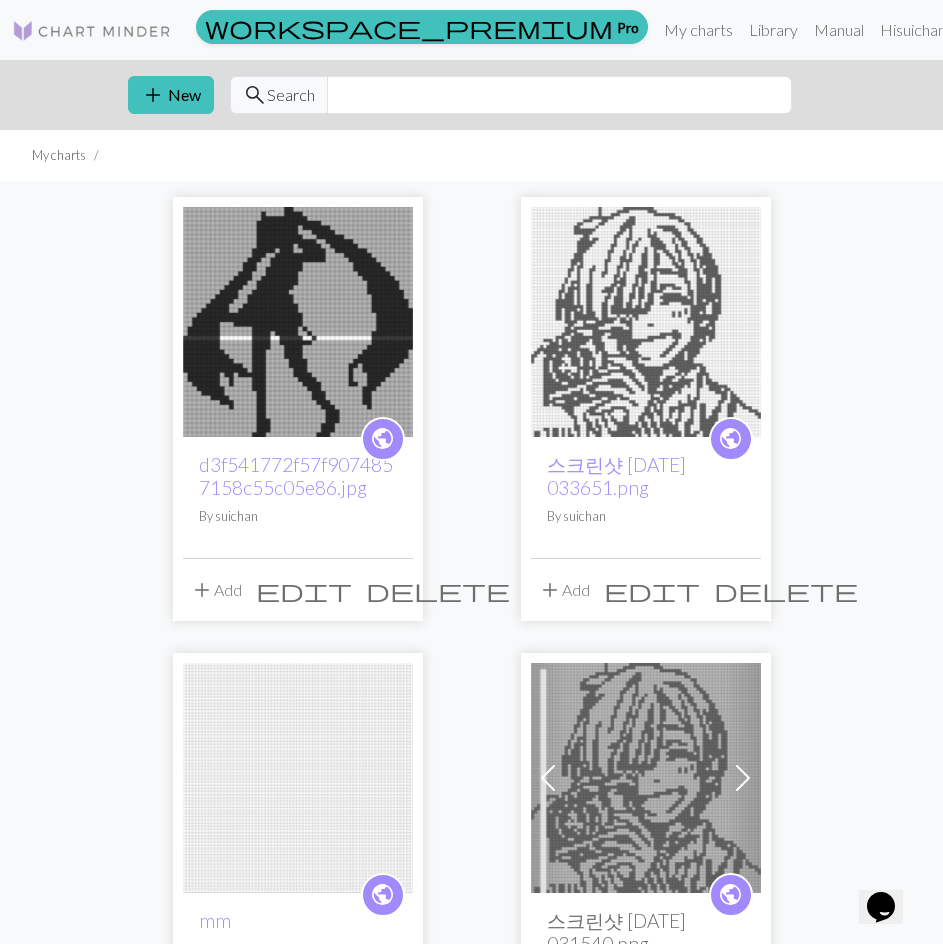 click on "edit" at bounding box center [304, 590] 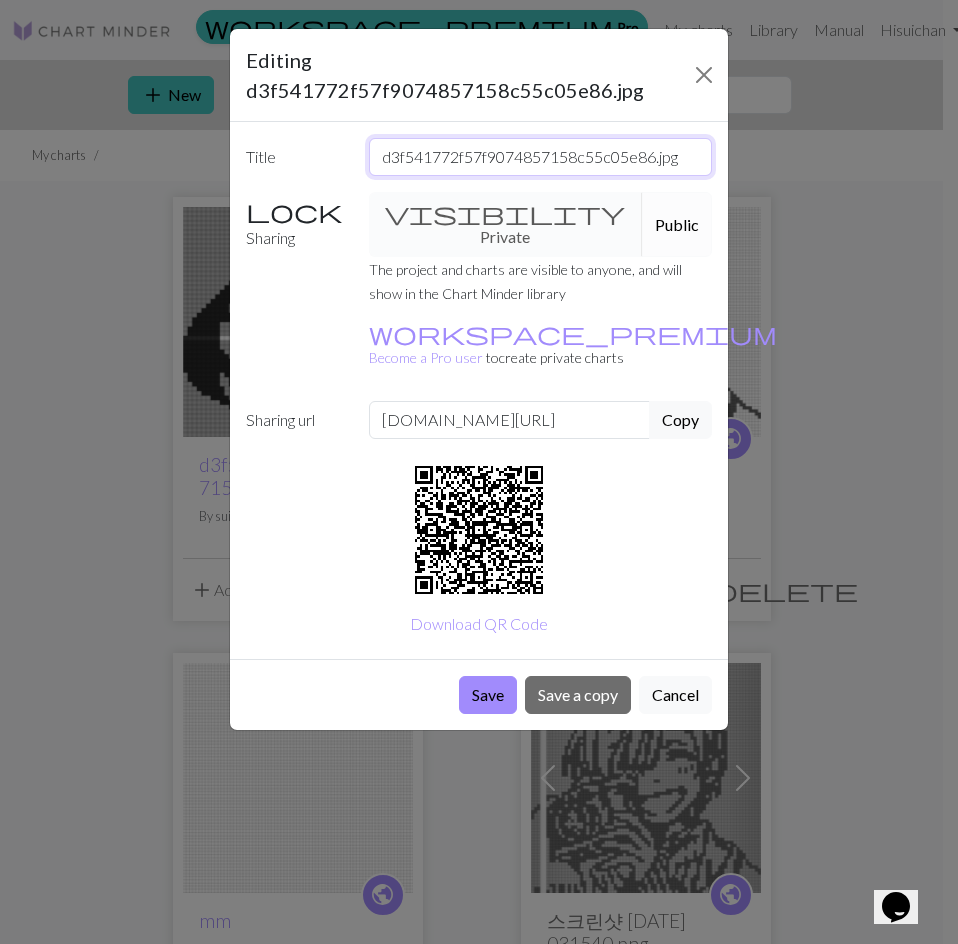 click on "d3f541772f57f9074857158c55c05e86.jpg" at bounding box center [541, 157] 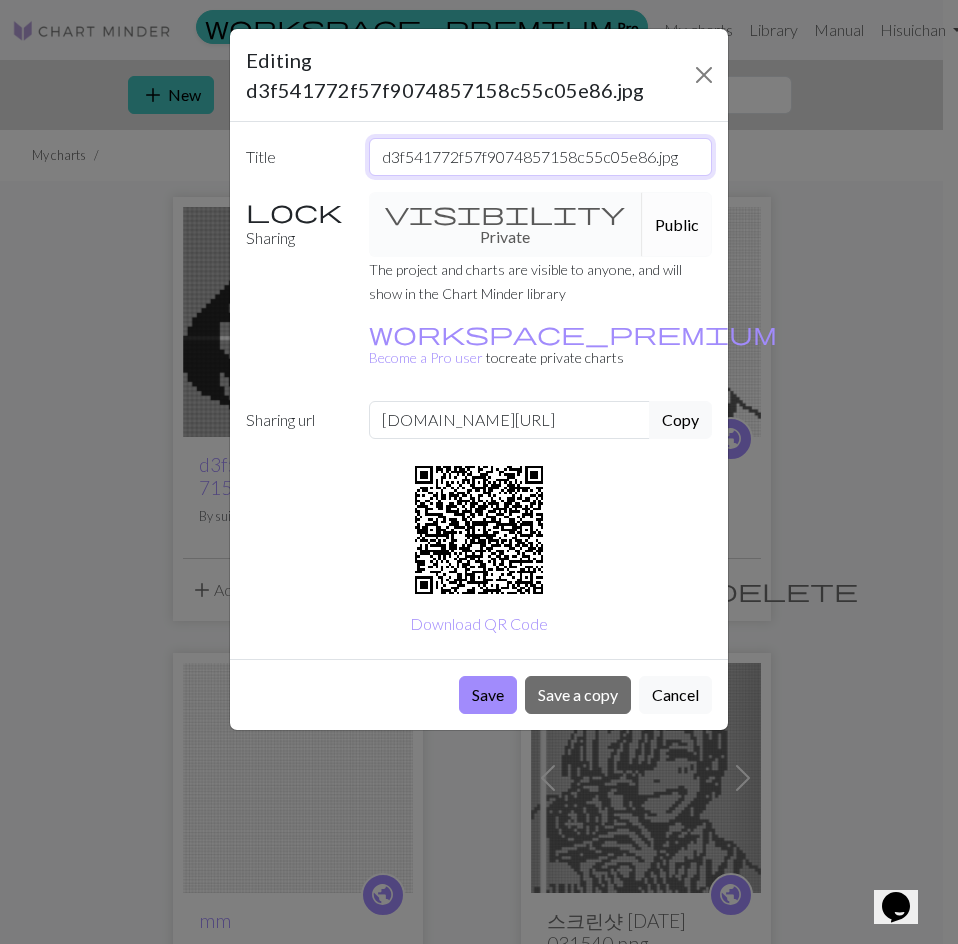 drag, startPoint x: 701, startPoint y: 161, endPoint x: -1, endPoint y: 100, distance: 704.6453 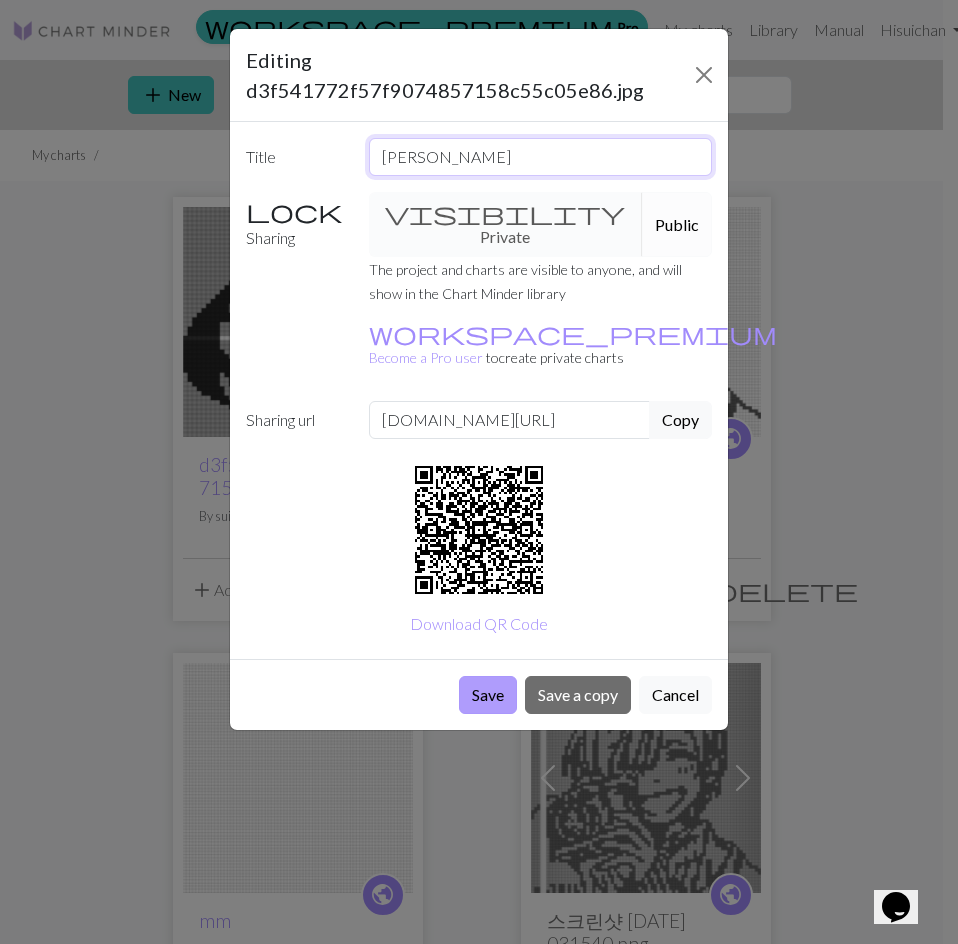 type on "[PERSON_NAME]" 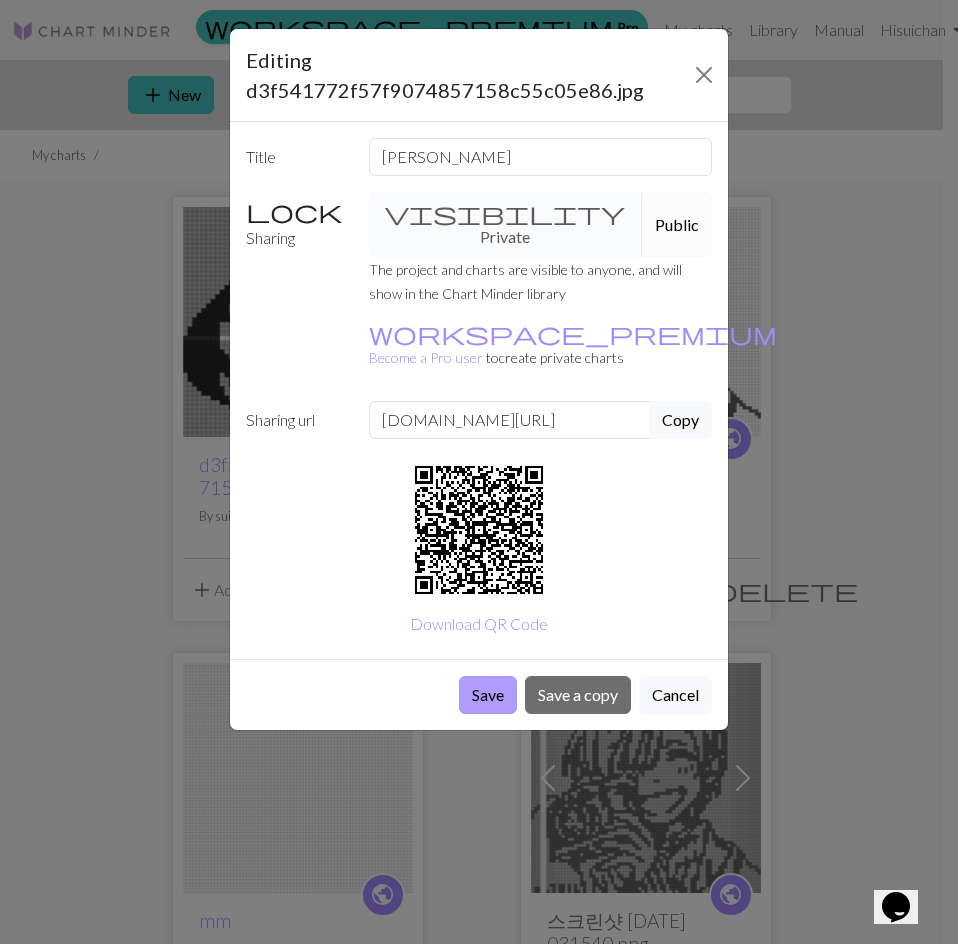 click on "Save" at bounding box center (488, 695) 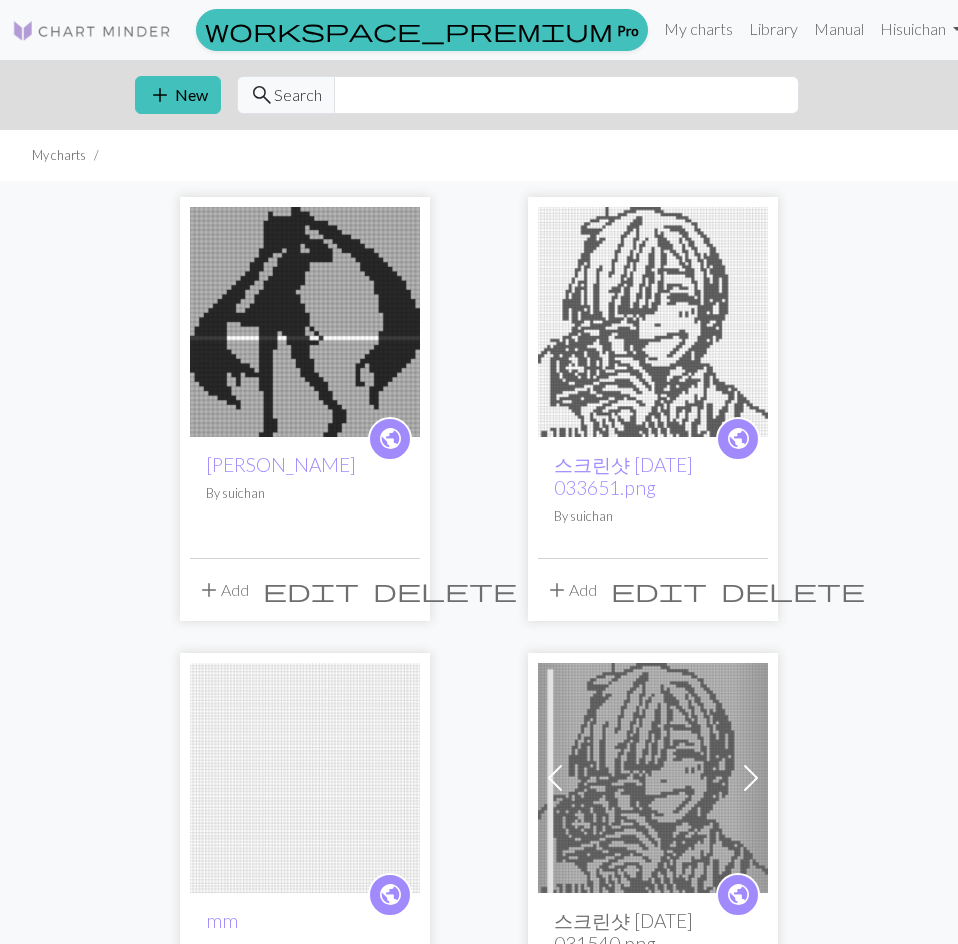 scroll, scrollTop: 0, scrollLeft: 0, axis: both 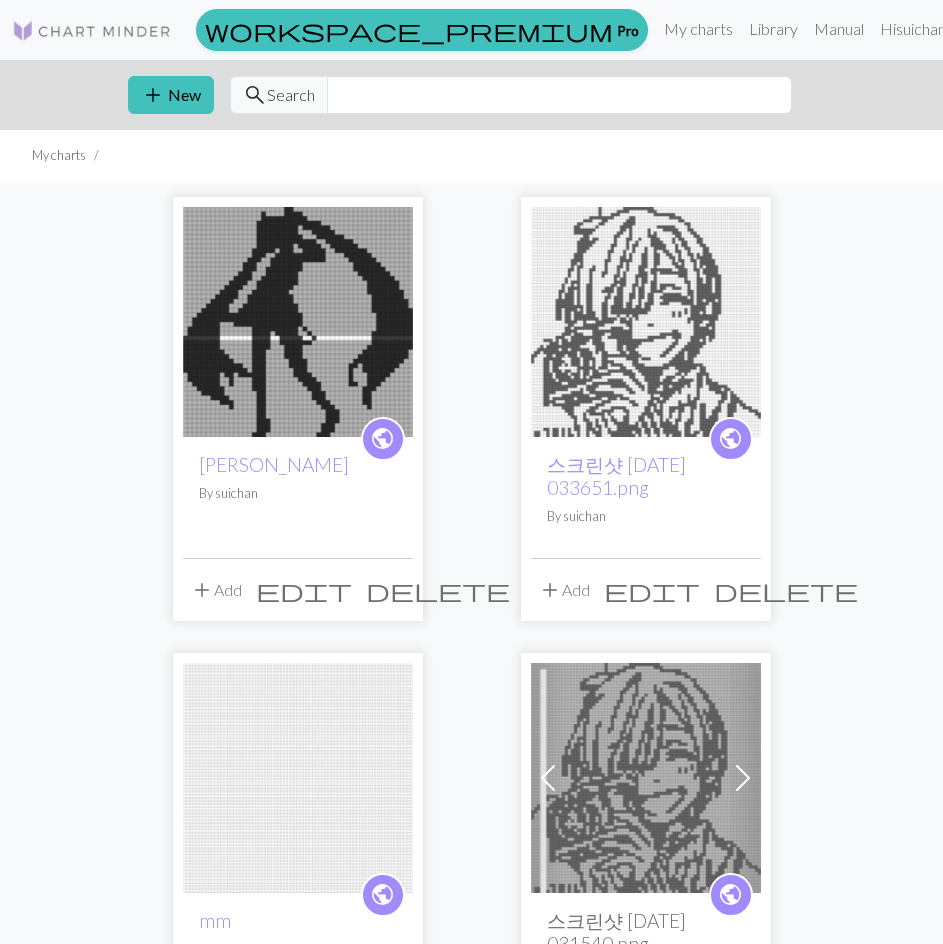 click at bounding box center (298, 322) 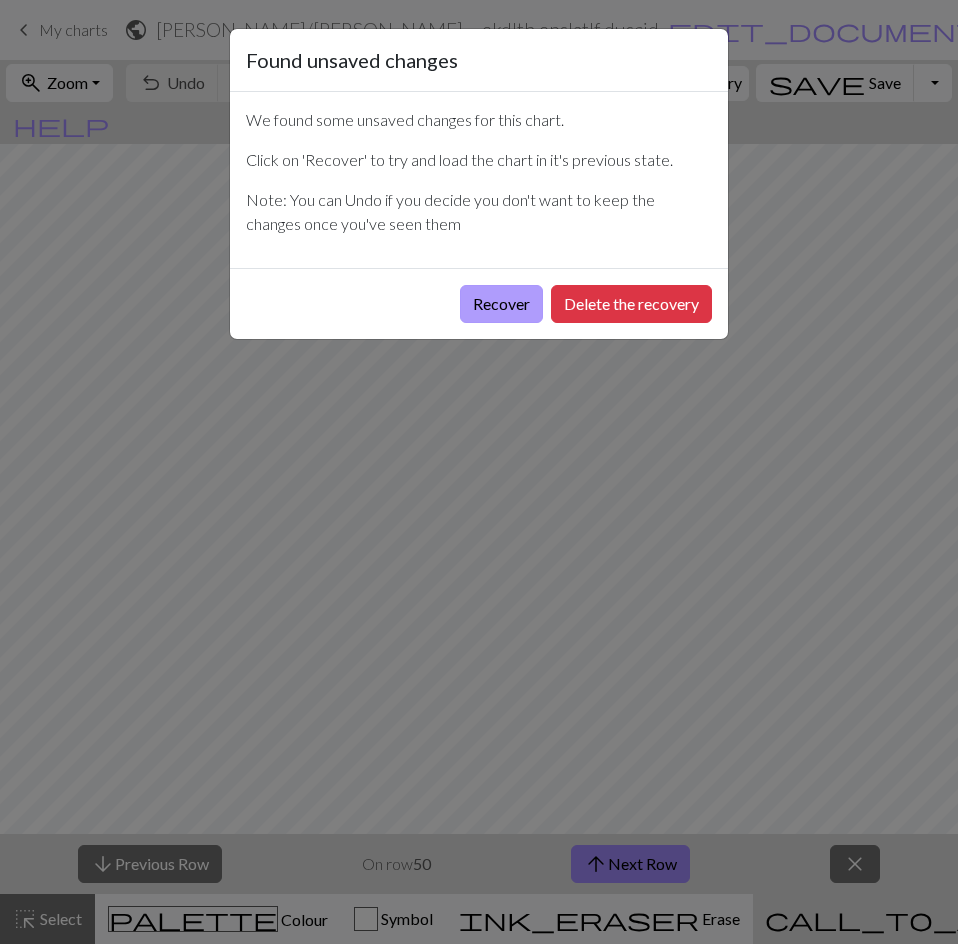 click on "Recover" at bounding box center [501, 304] 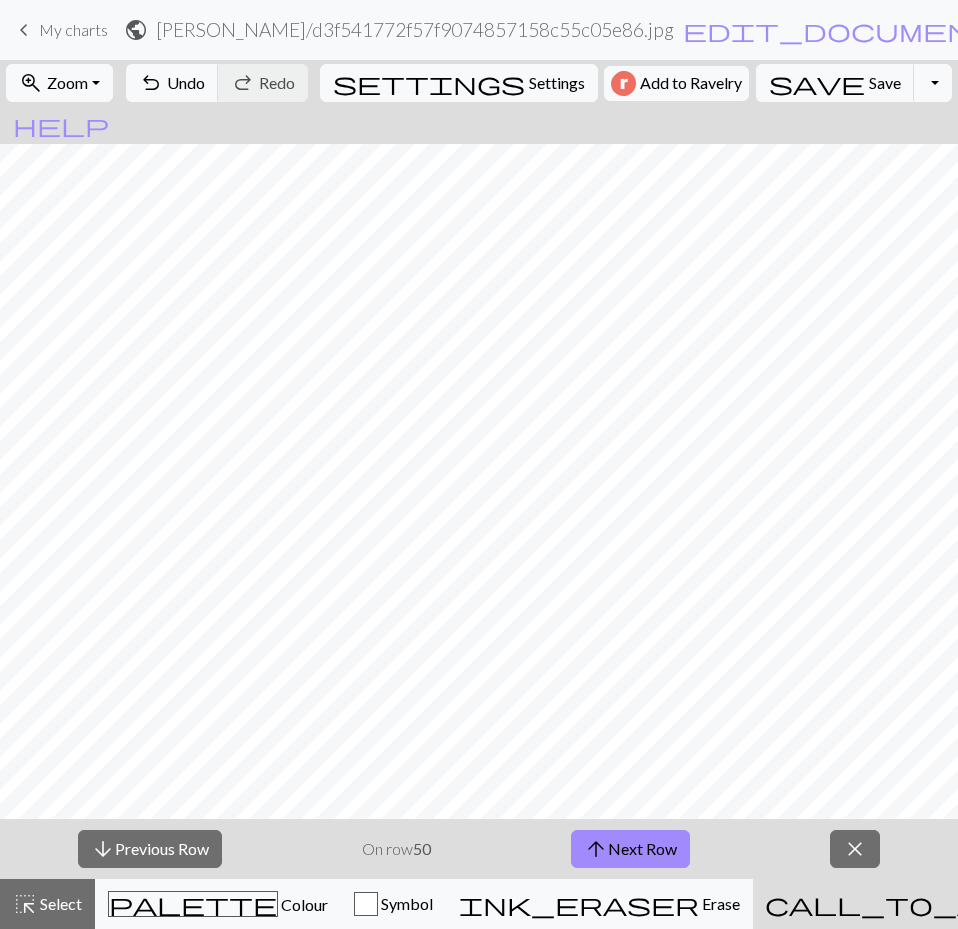 click on "public 初音ミク  /  d3f541772f57f9074857158c55c05e86.jpg edit_document Edit settings" at bounding box center (560, 29) 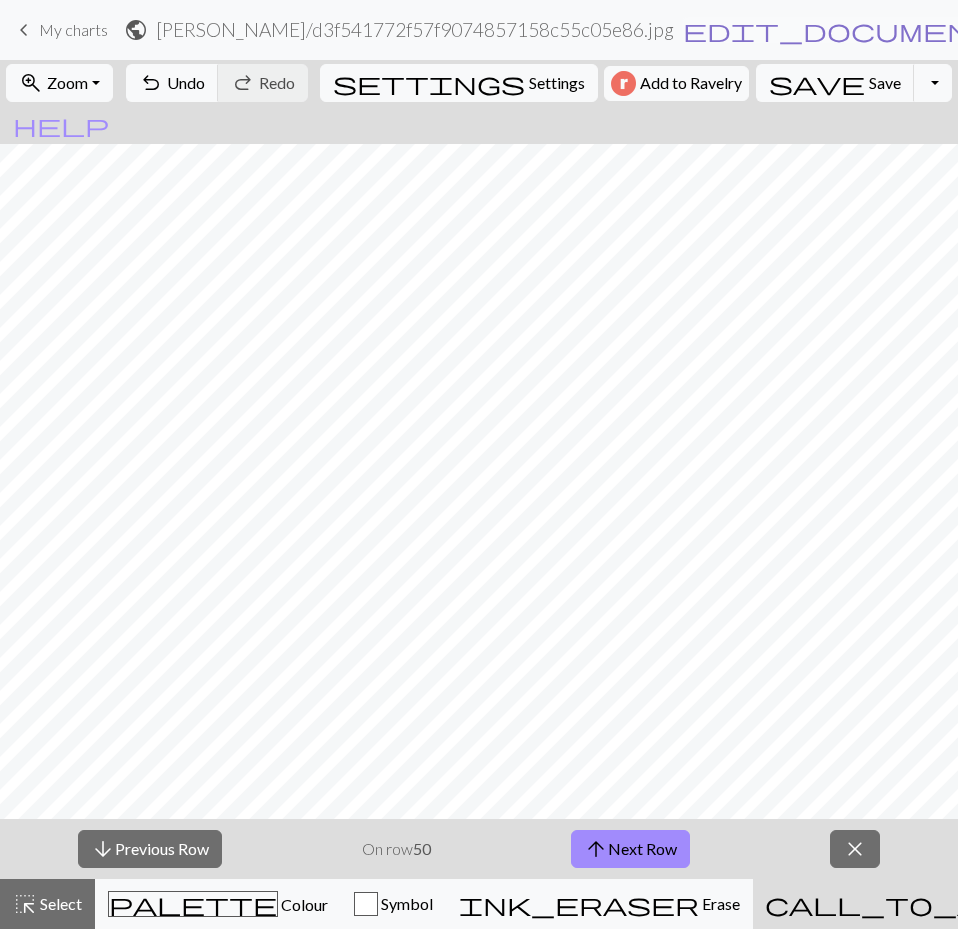 click on "edit_document" at bounding box center (839, 30) 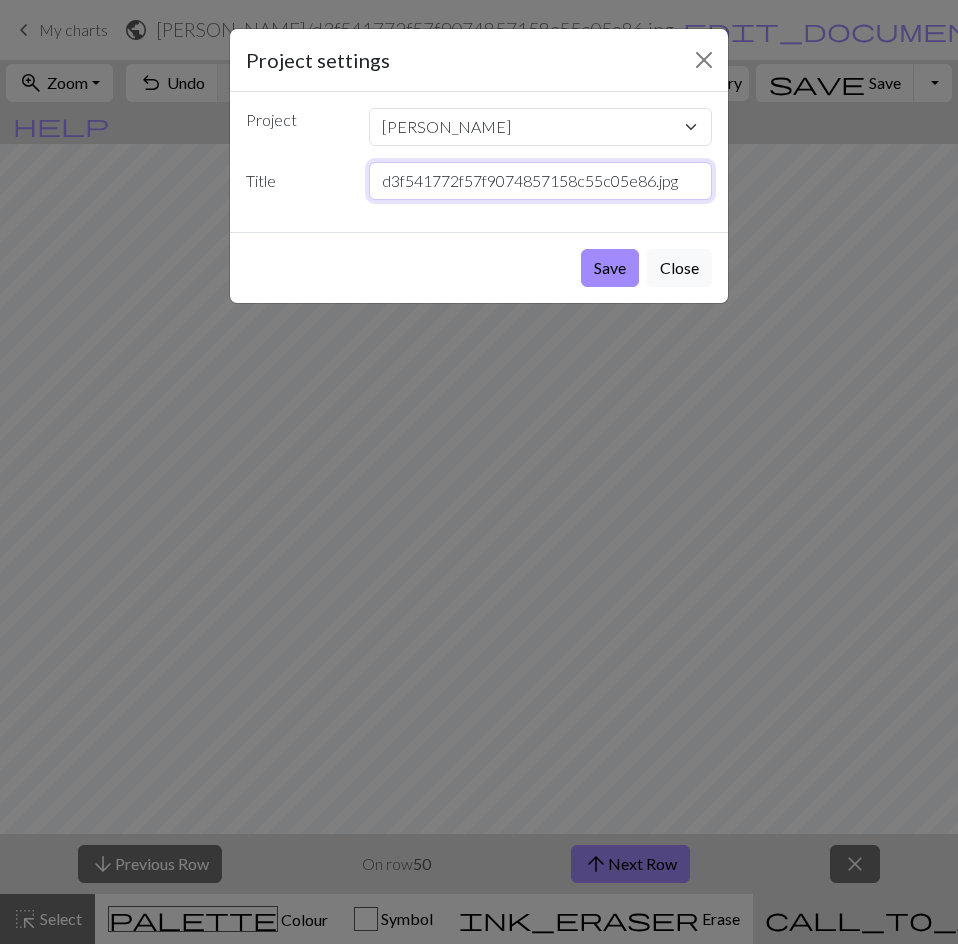 click on "d3f541772f57f9074857158c55c05e86.jpg" at bounding box center [541, 181] 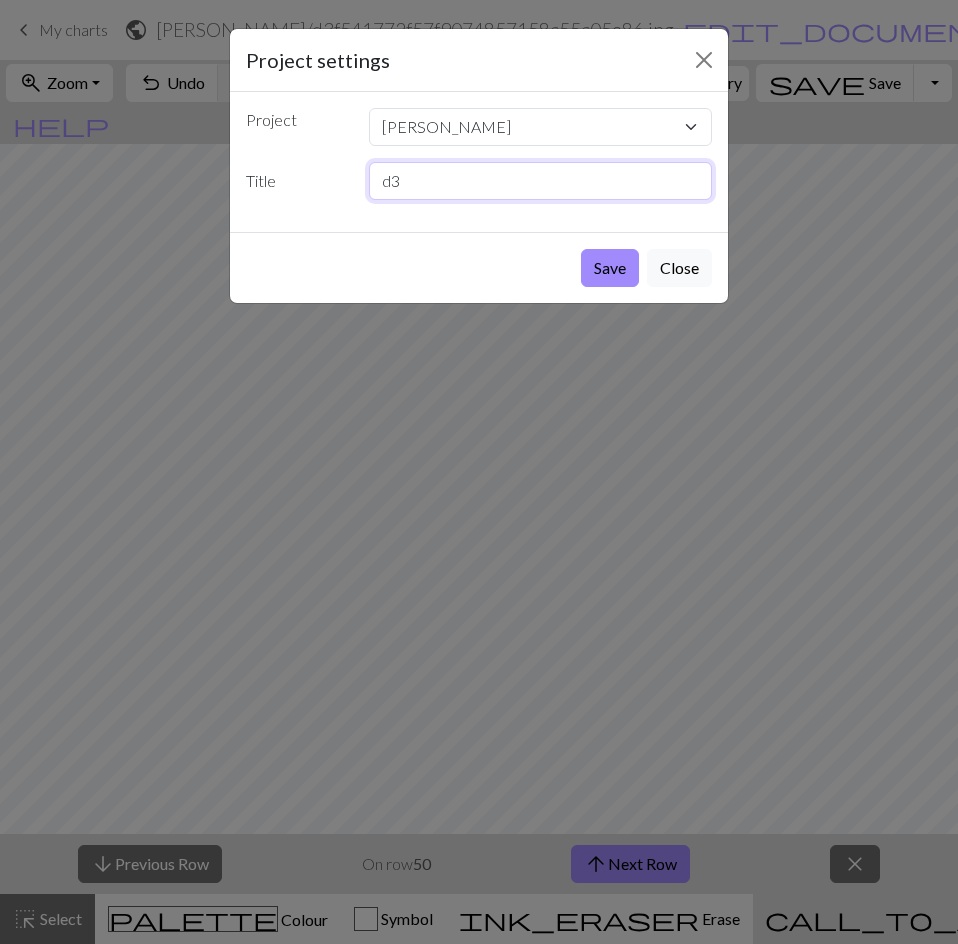 type on "d" 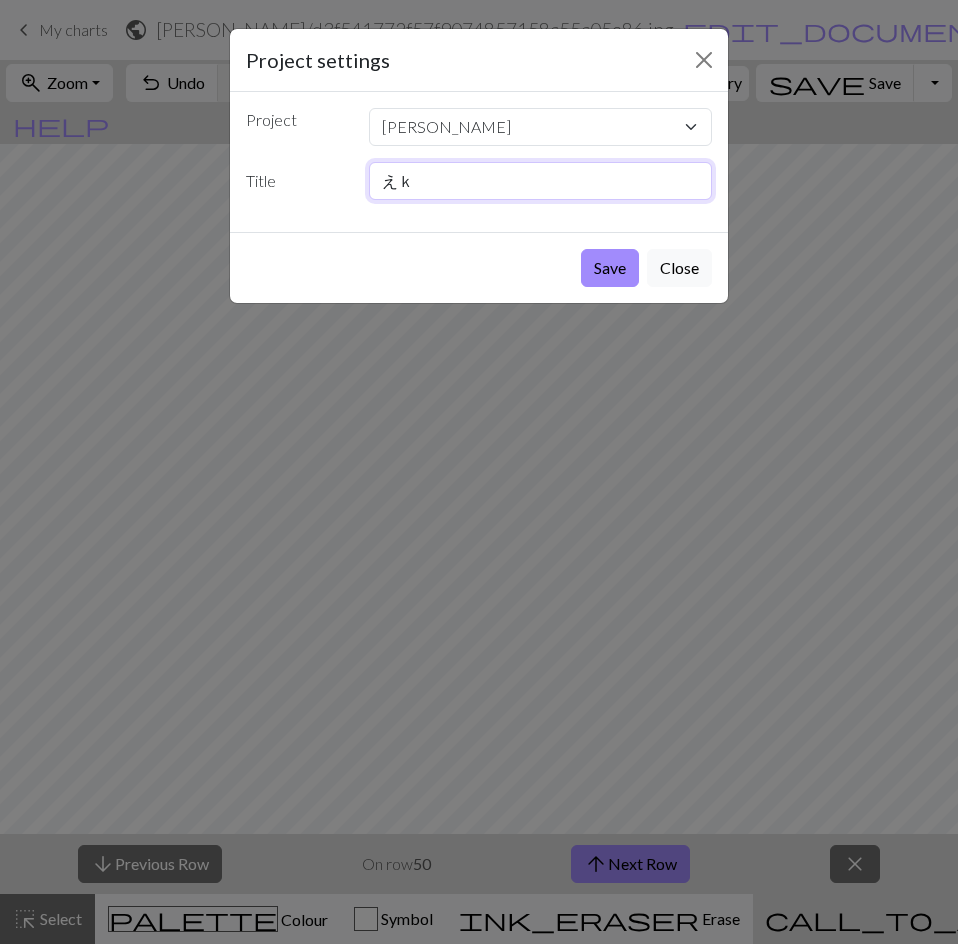 type on "え" 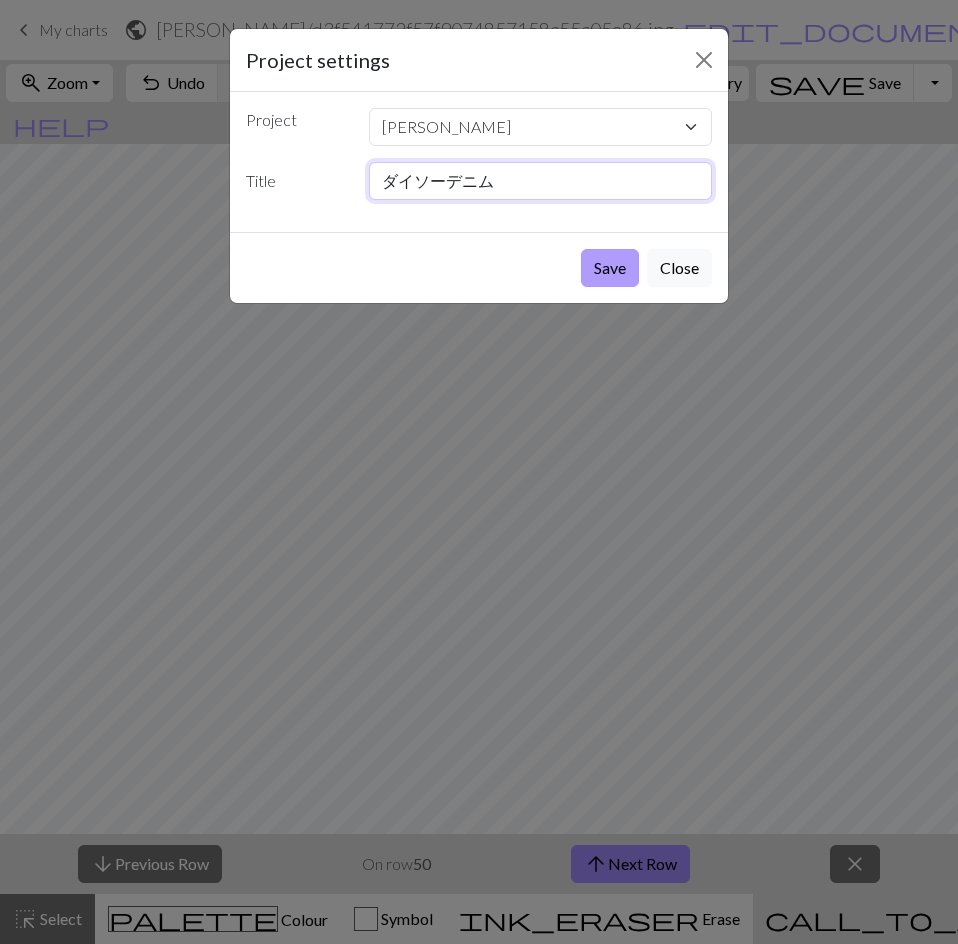 type on "ダイソーデニム" 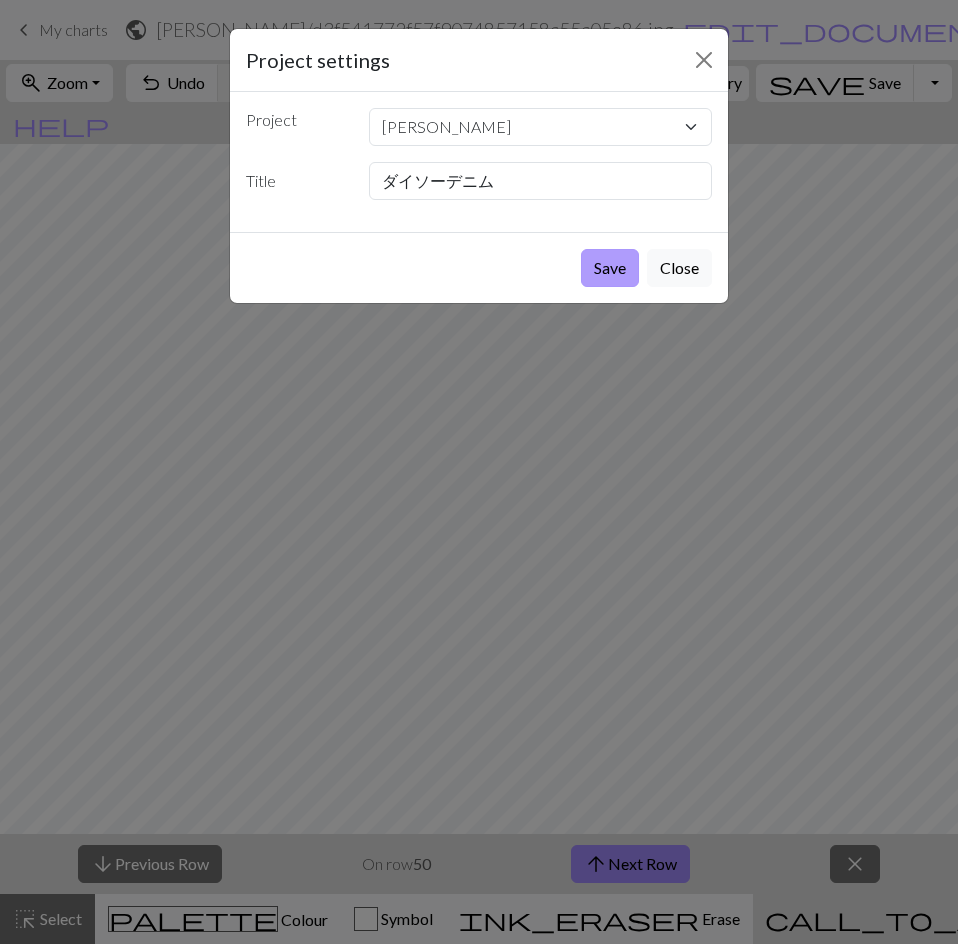 click on "Save" at bounding box center (610, 268) 